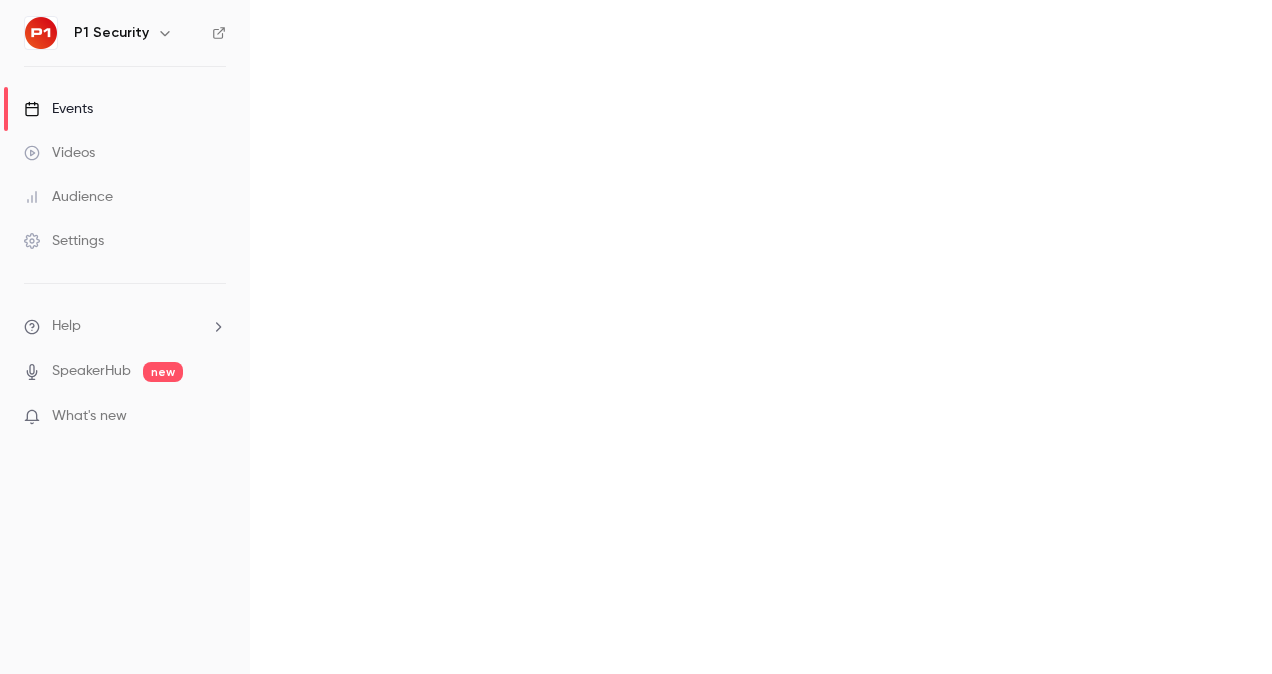 scroll, scrollTop: 0, scrollLeft: 0, axis: both 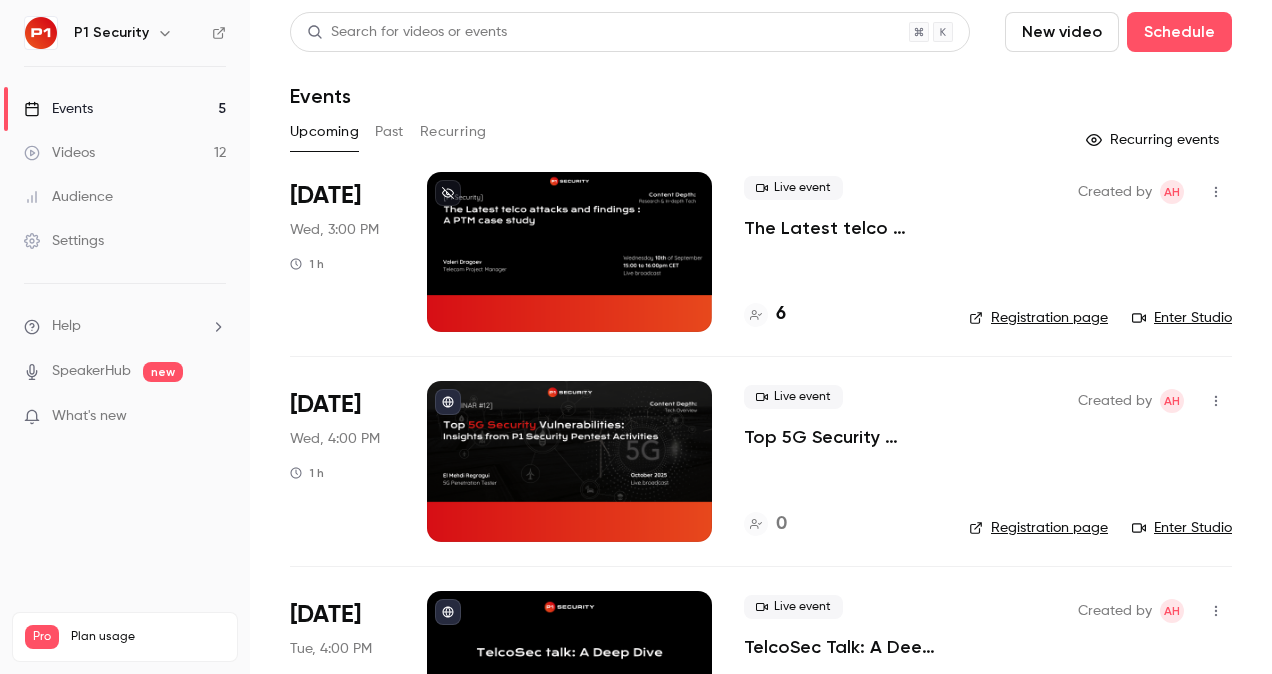 click on "Videos 12" at bounding box center [125, 153] 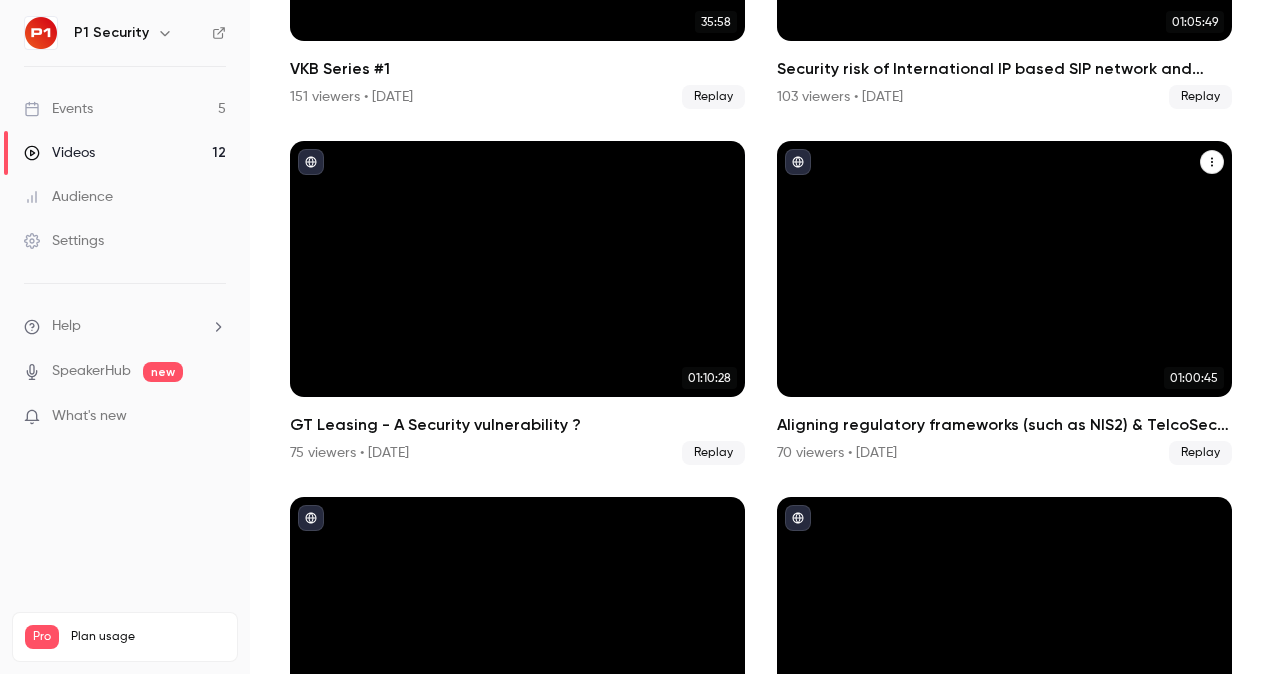 scroll, scrollTop: 776, scrollLeft: 0, axis: vertical 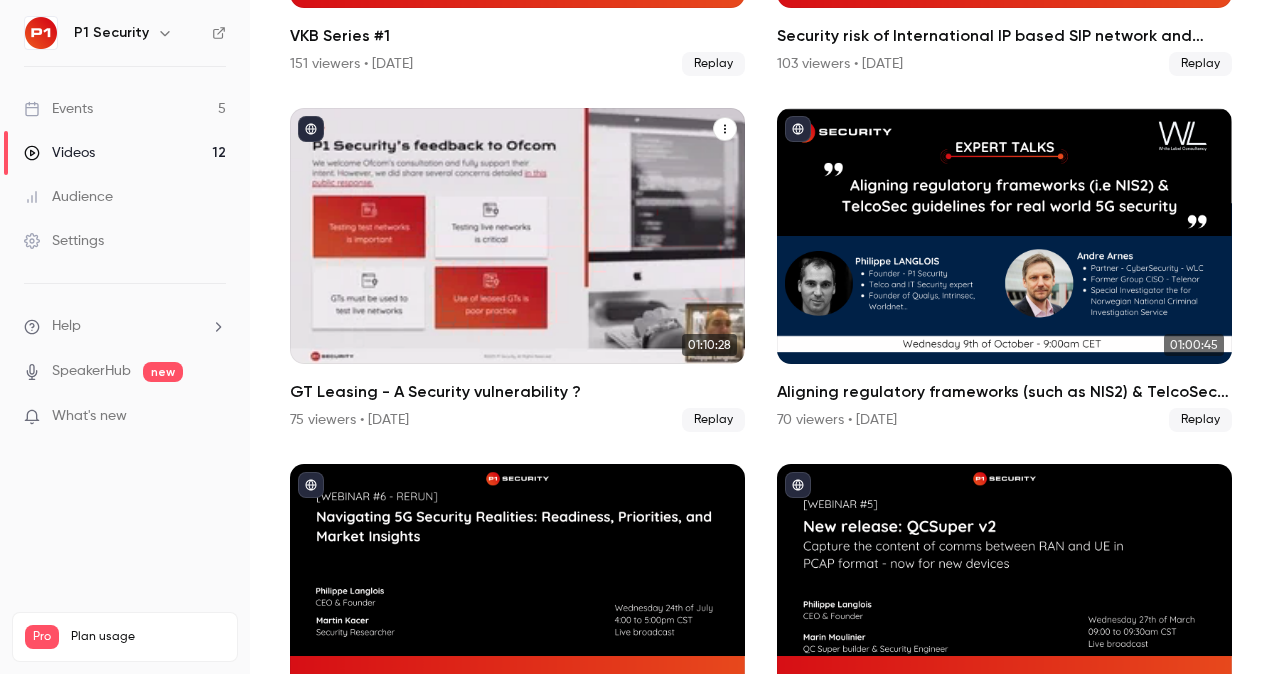 click at bounding box center [517, 236] 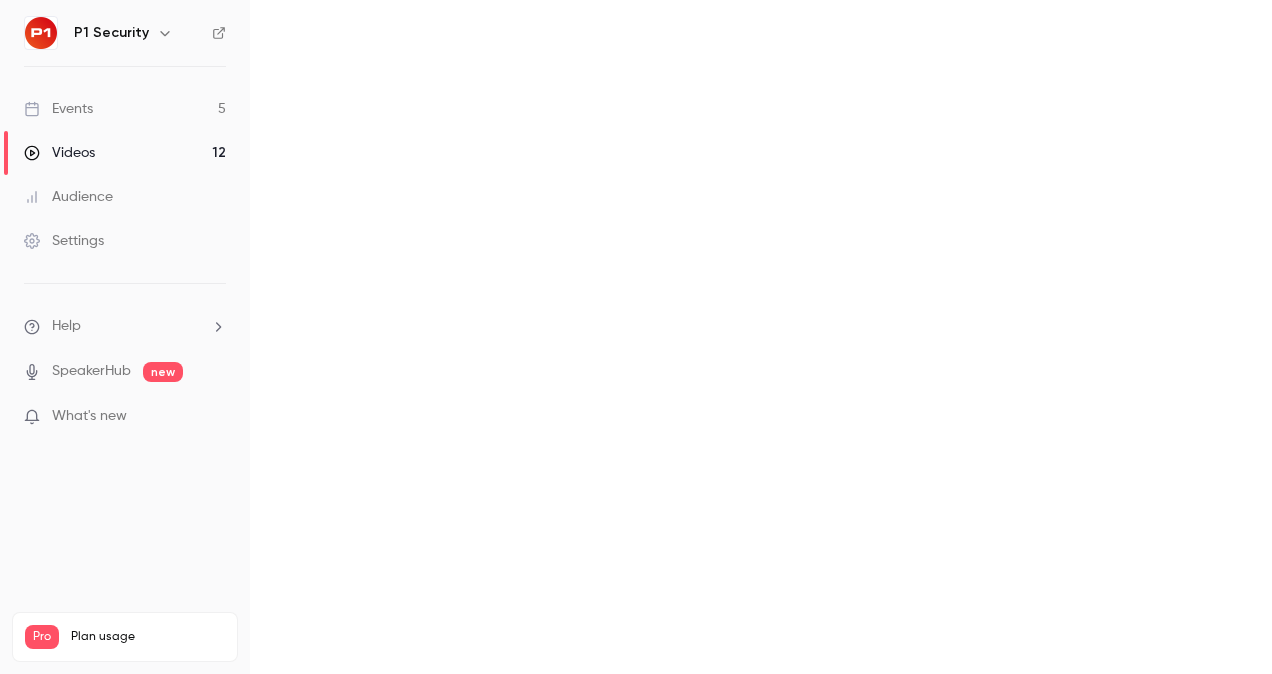 scroll, scrollTop: 0, scrollLeft: 0, axis: both 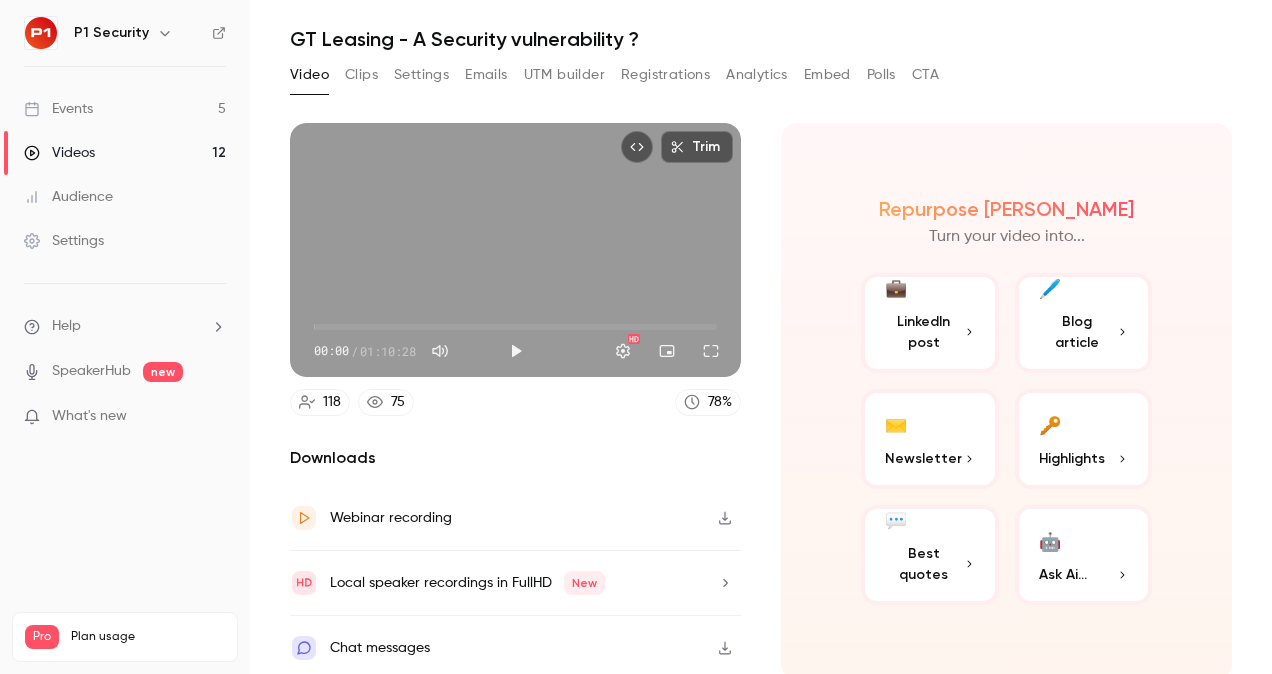 click at bounding box center [725, 518] 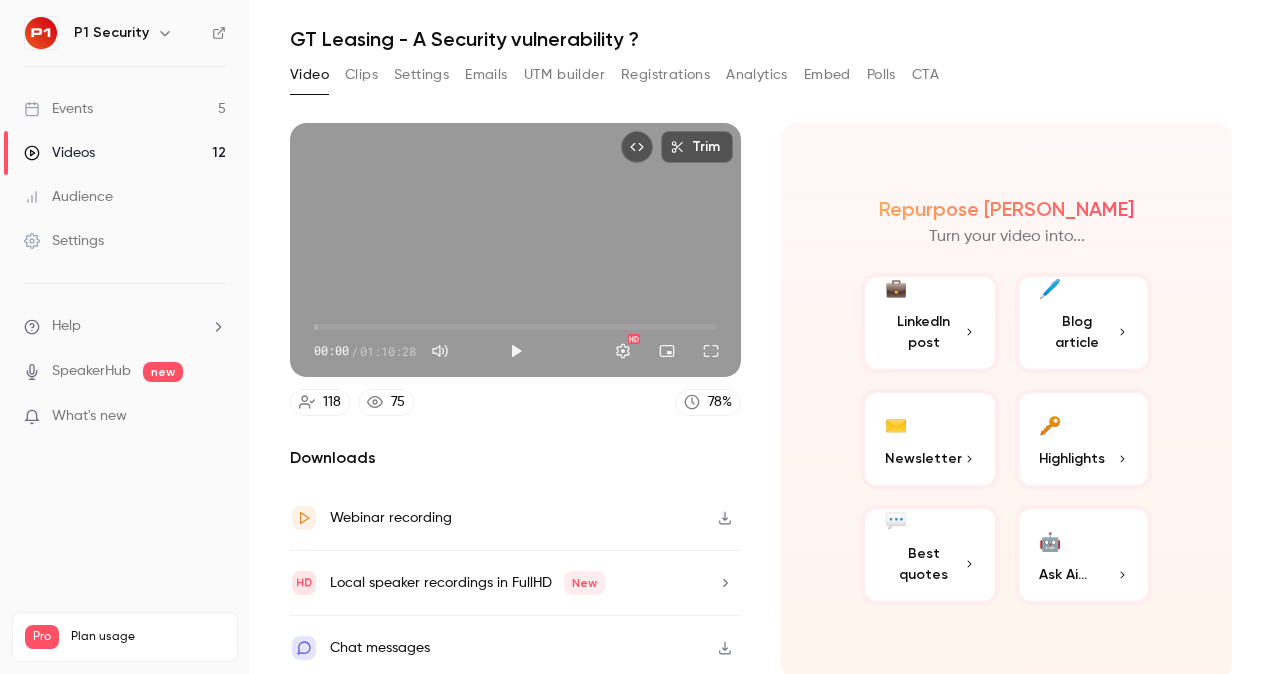 click on "Repurpose Ai Turn your video into... 💼 LinkedIn post 🖊️ Blog article ✉️ Newsletter 🔑 Highlights 💬 Best quotes 🤖 Ask Ai..." at bounding box center [1006, 401] 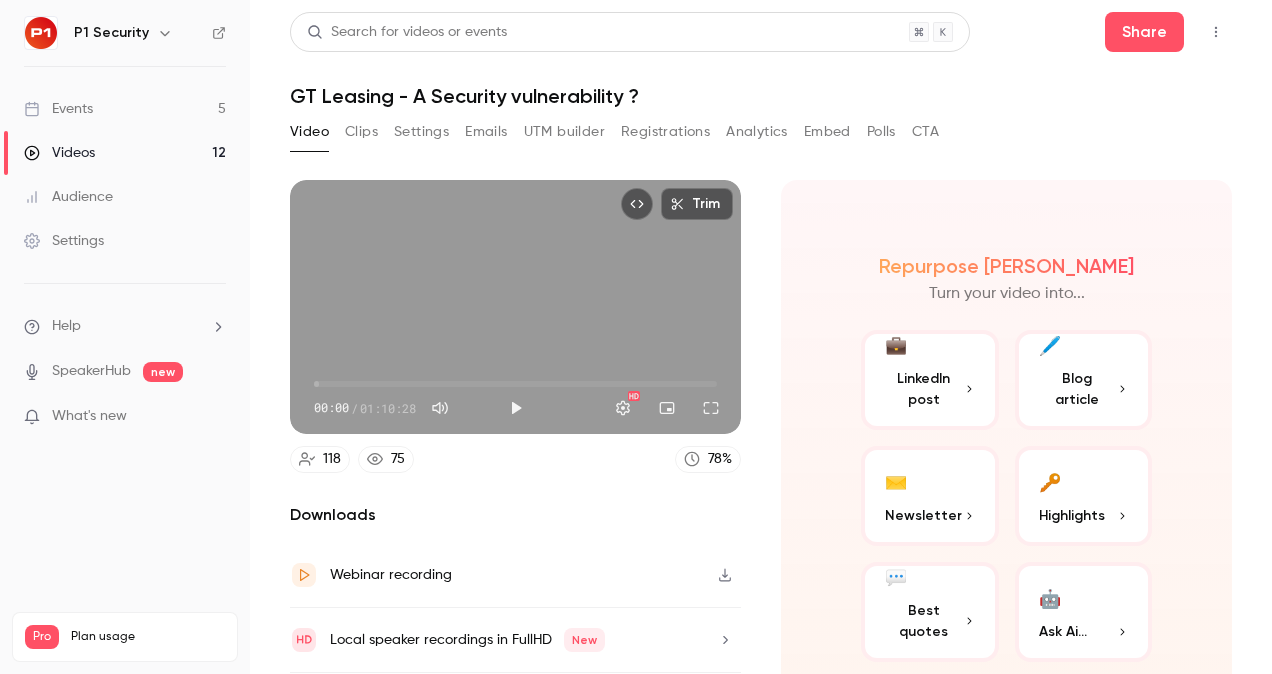 click on "Clips" at bounding box center [361, 132] 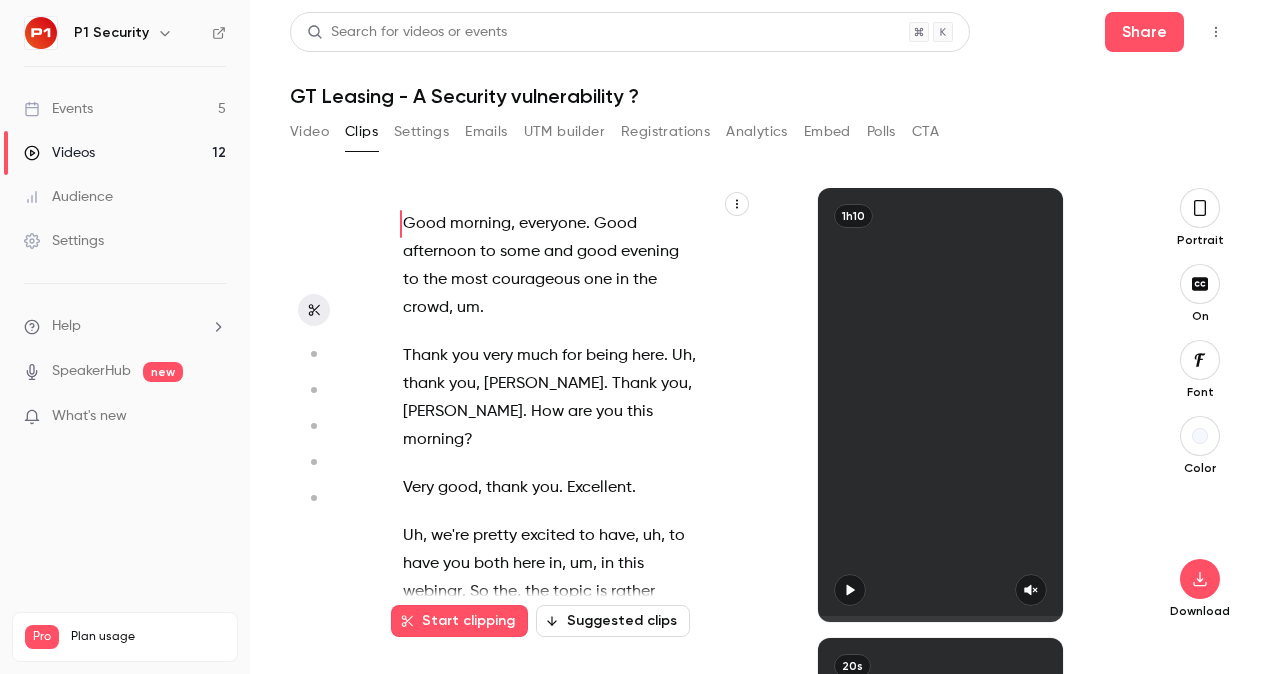 click 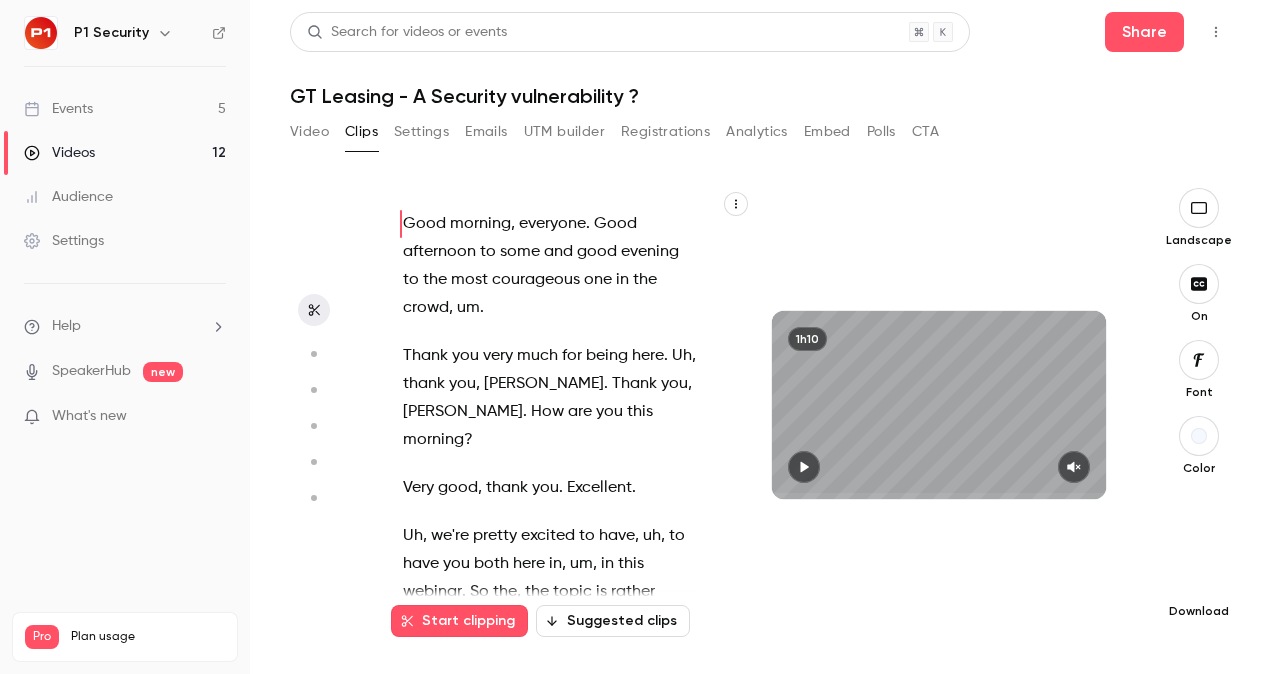 click at bounding box center [1199, 579] 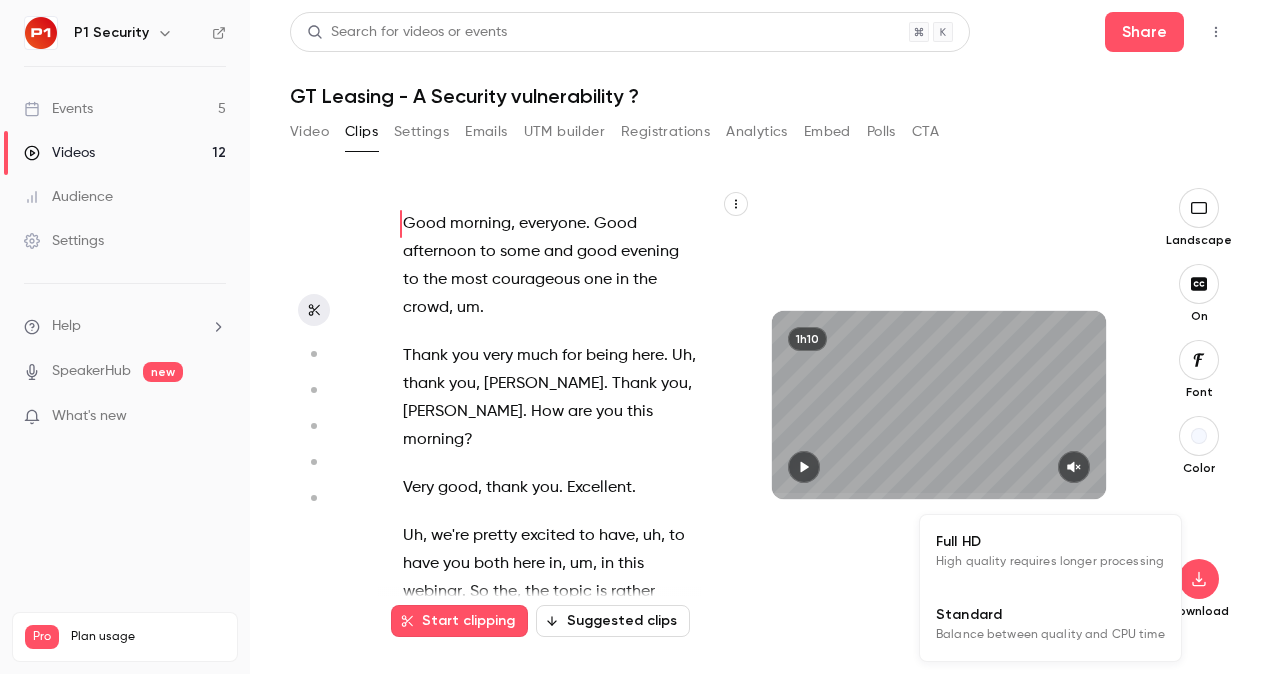 click on "Standard Balance between quality and CPU time" at bounding box center (1050, 624) 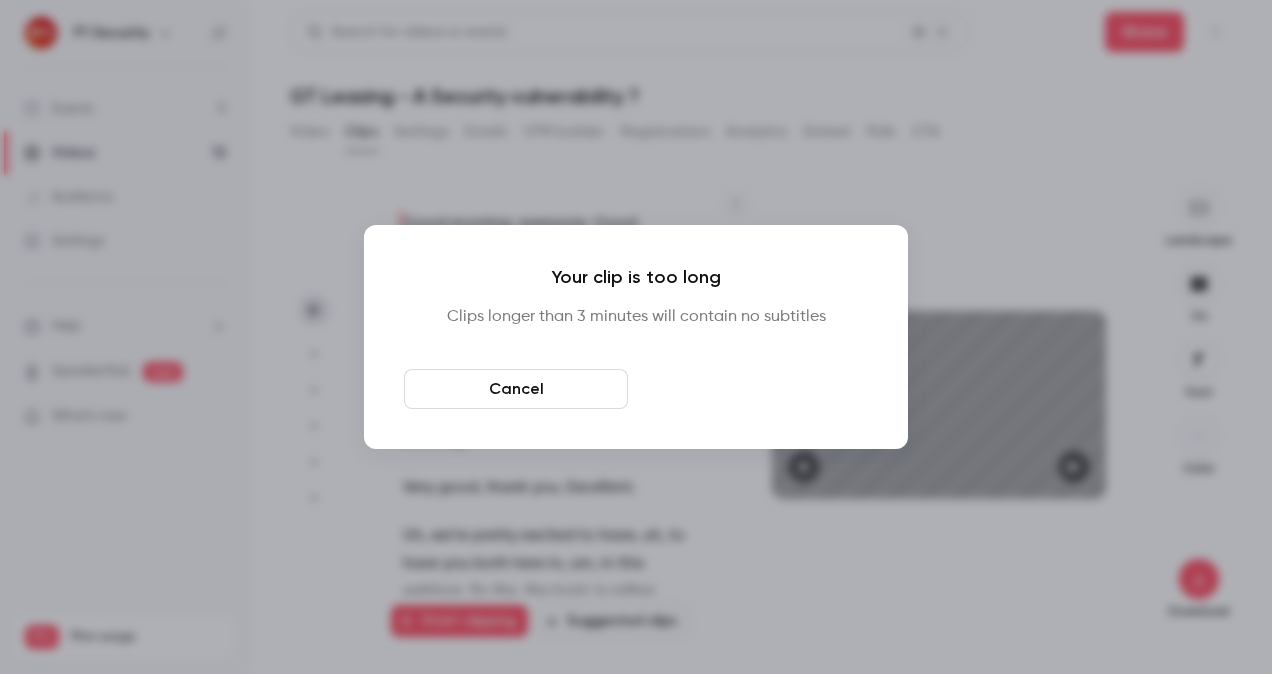 click on "Download anyway" at bounding box center [756, 389] 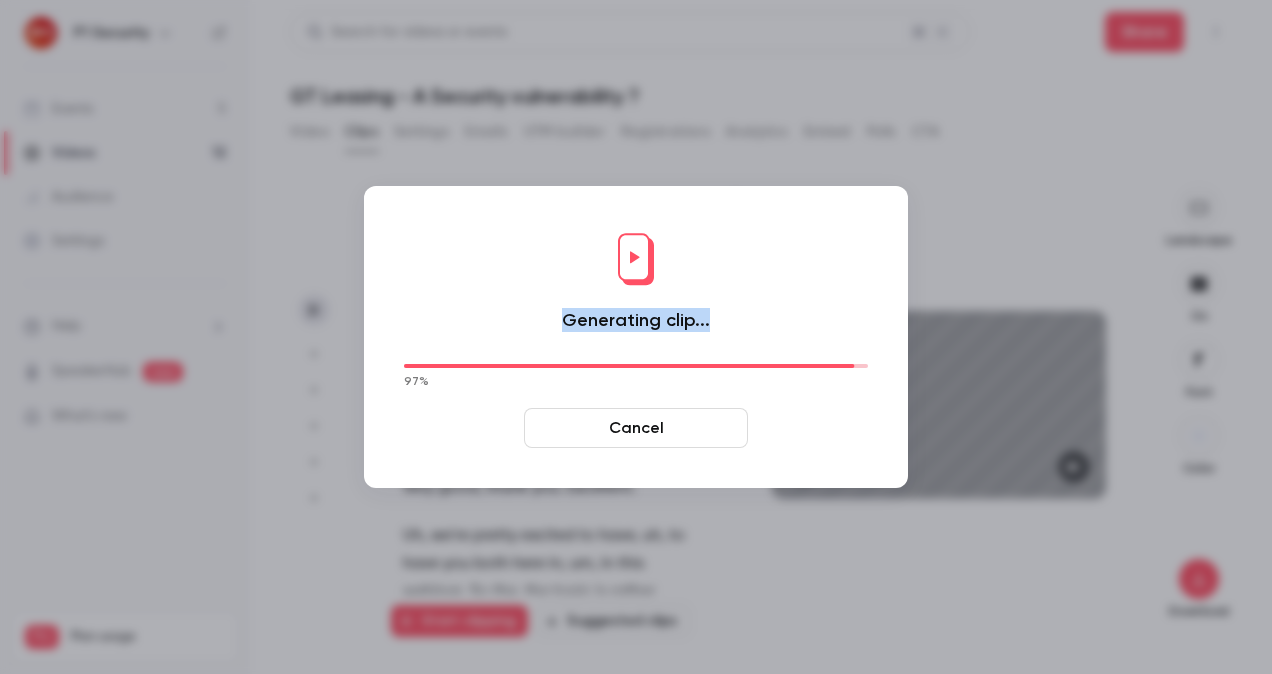 drag, startPoint x: 561, startPoint y: 314, endPoint x: 706, endPoint y: 321, distance: 145.16887 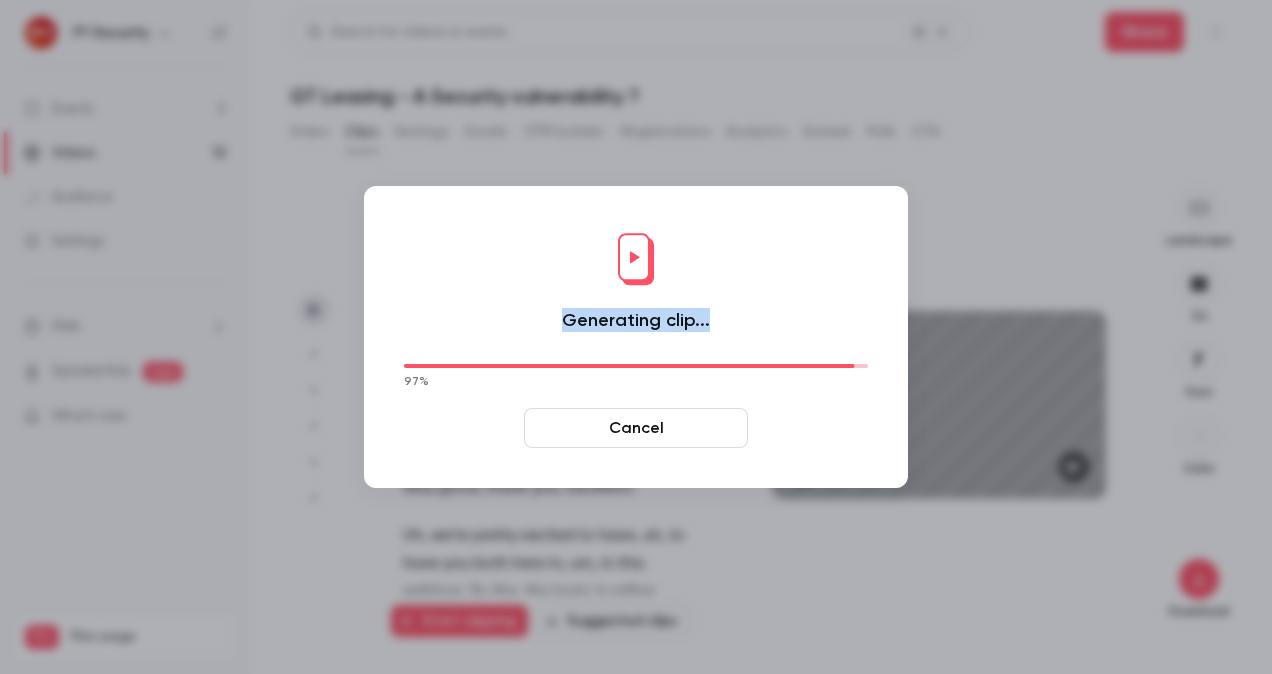 click on "Generating clip..." at bounding box center (636, 320) 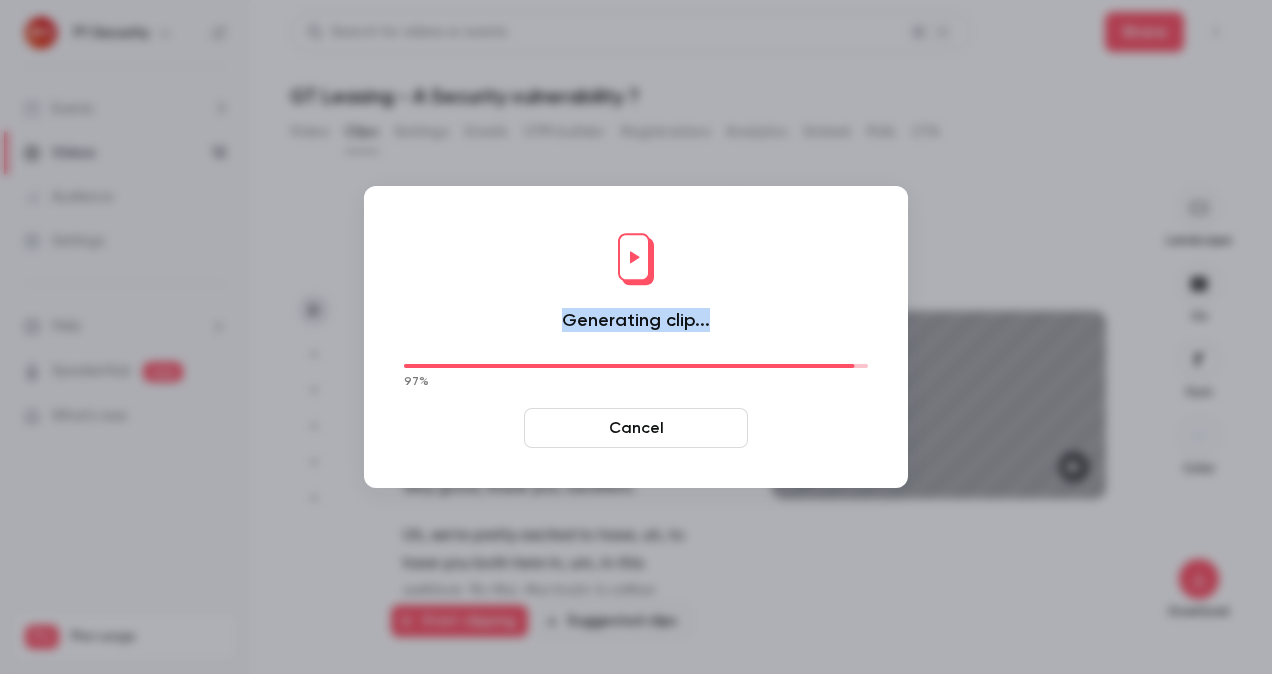 click on "Generating clip..." at bounding box center [636, 320] 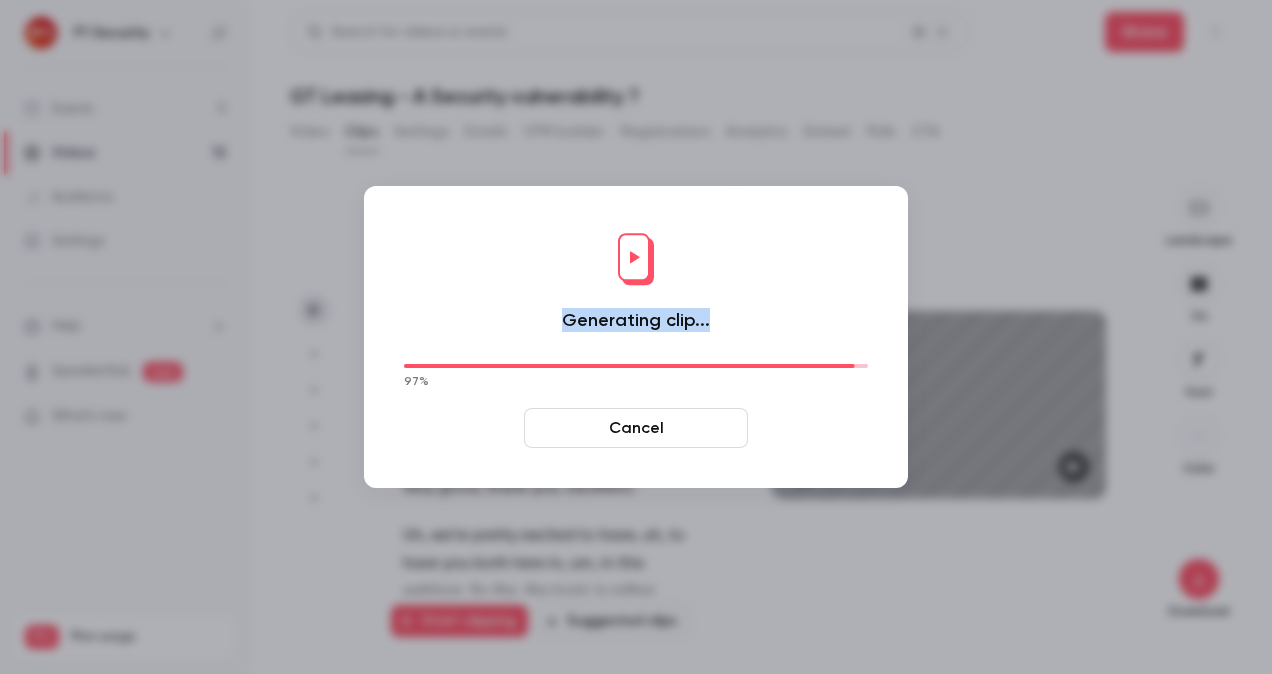 drag, startPoint x: 706, startPoint y: 321, endPoint x: 558, endPoint y: 314, distance: 148.16545 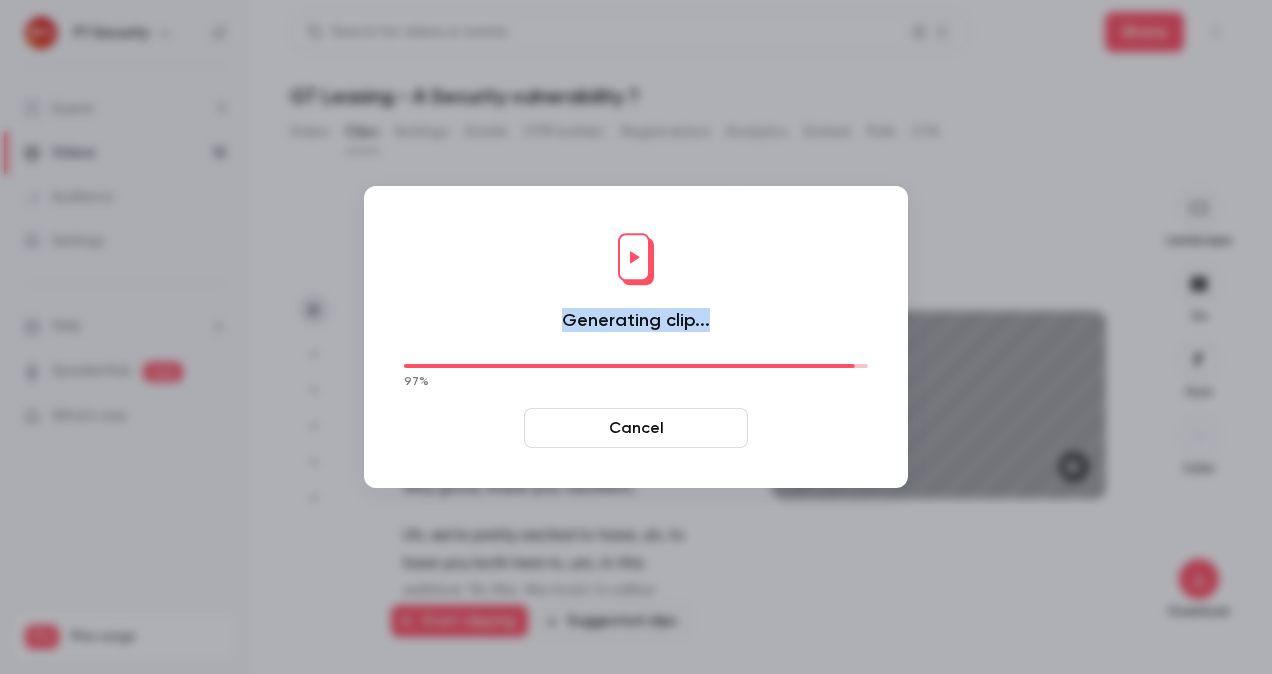 click on "Generating clip... 97 % Cancel" at bounding box center (636, 337) 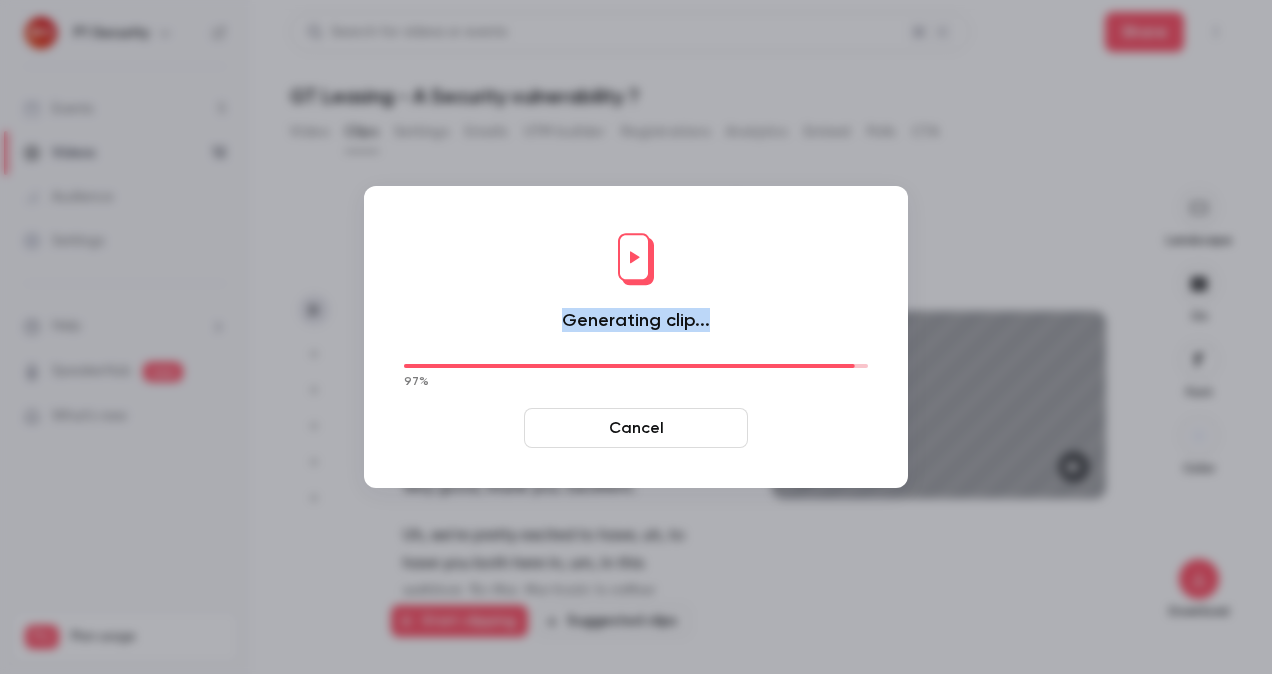 click on "Generating clip... 97 % Cancel" at bounding box center (636, 337) 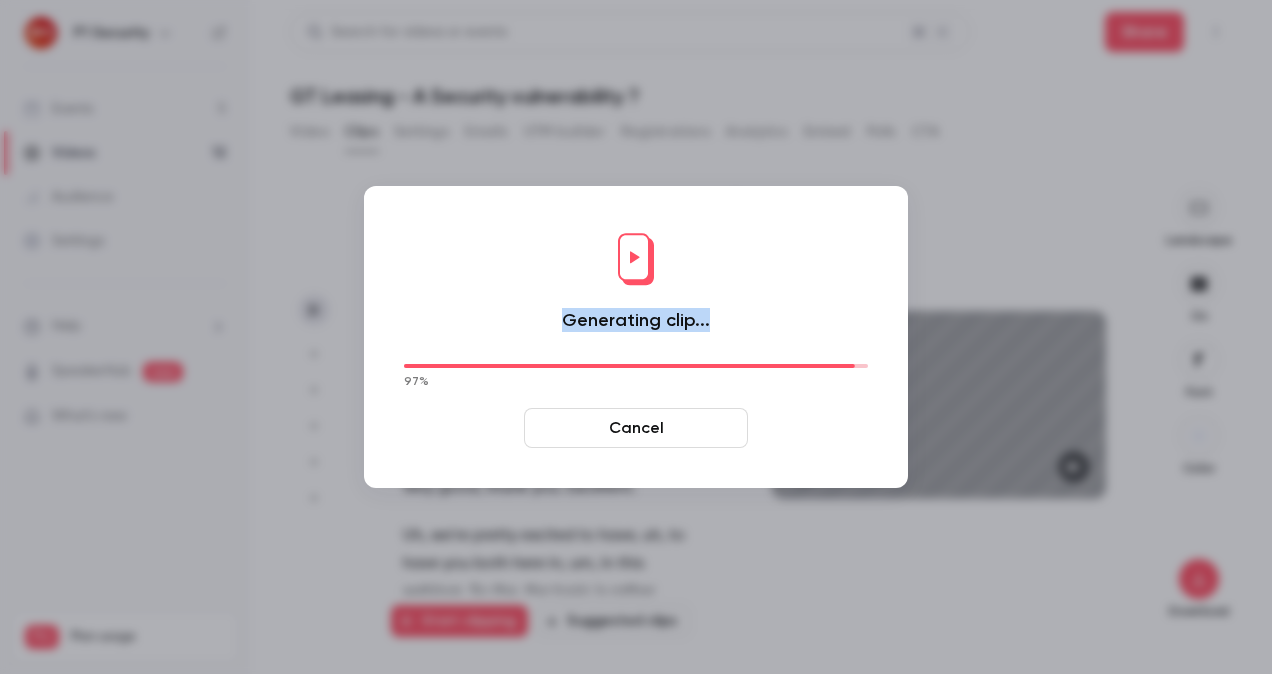 drag, startPoint x: 566, startPoint y: 317, endPoint x: 736, endPoint y: 336, distance: 171.05847 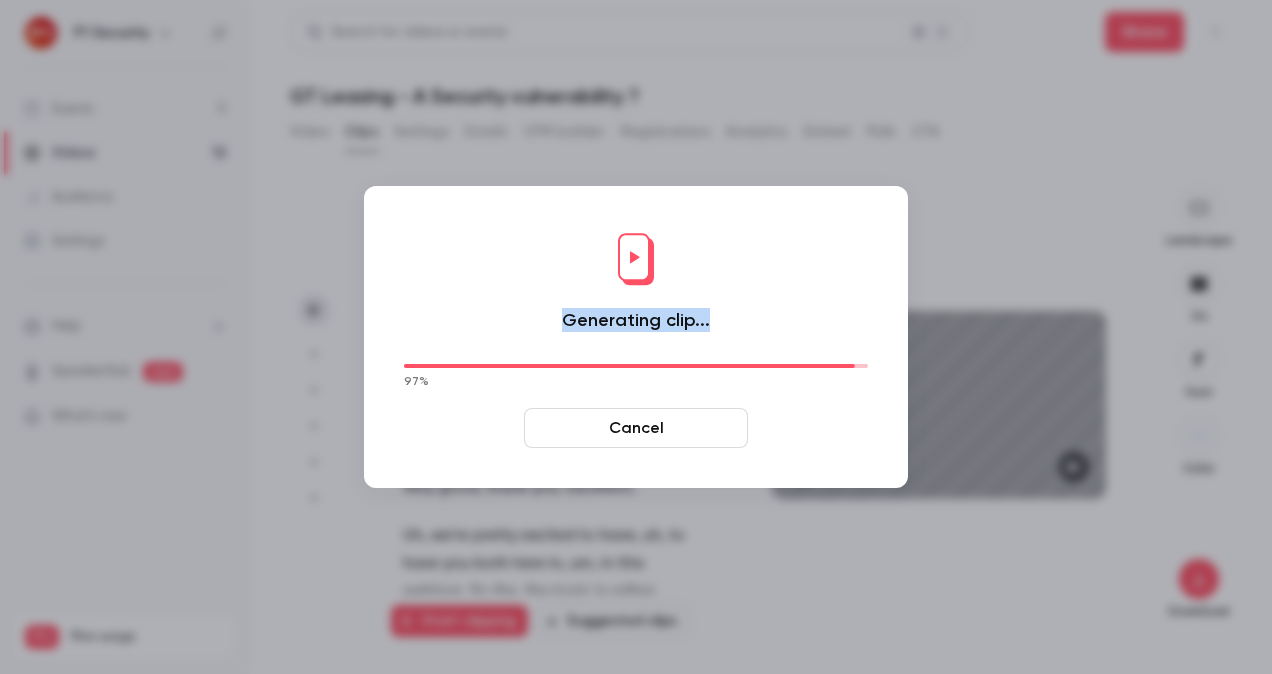 click on "Generating clip... 97 % Cancel" at bounding box center (636, 337) 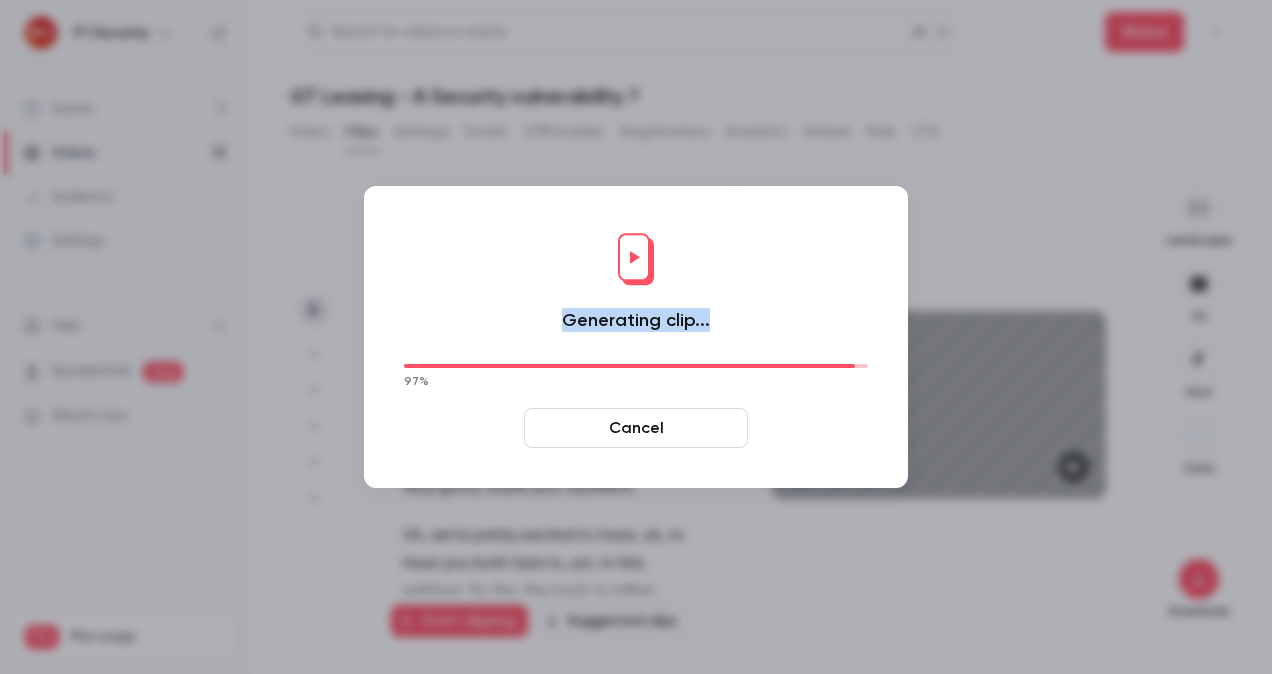 drag, startPoint x: 723, startPoint y: 324, endPoint x: 562, endPoint y: 325, distance: 161.00311 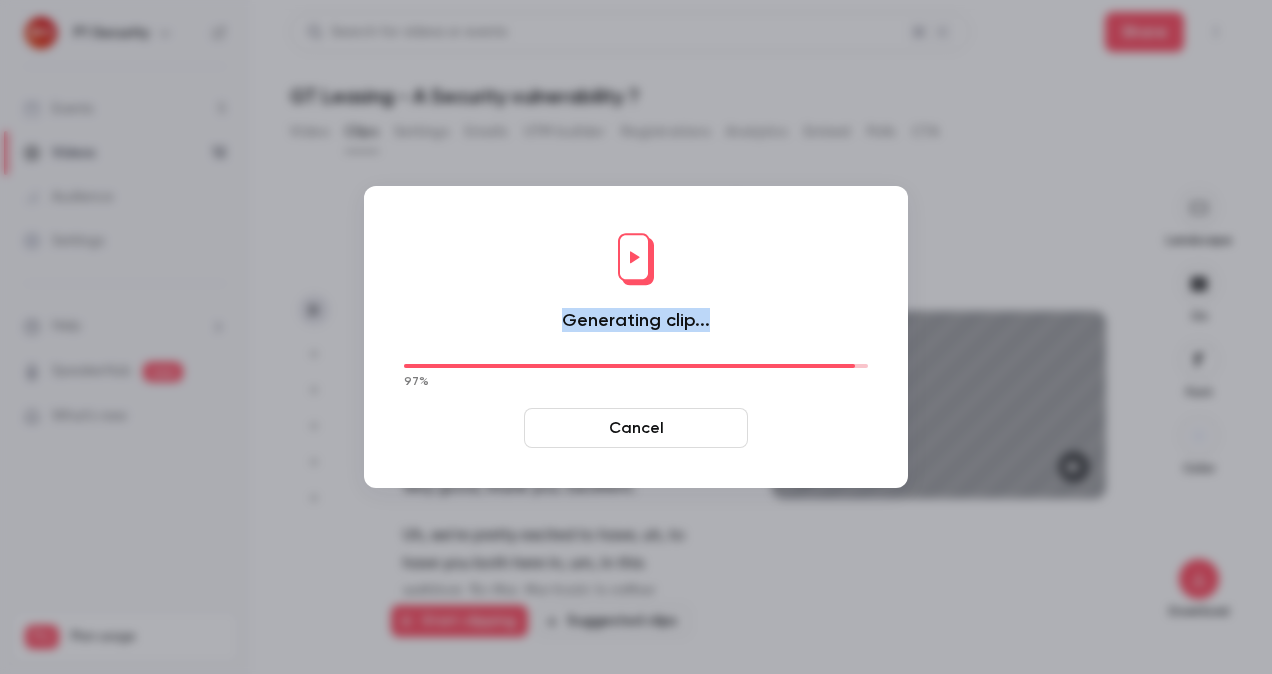 click on "Generating clip... 97 % Cancel" at bounding box center [636, 337] 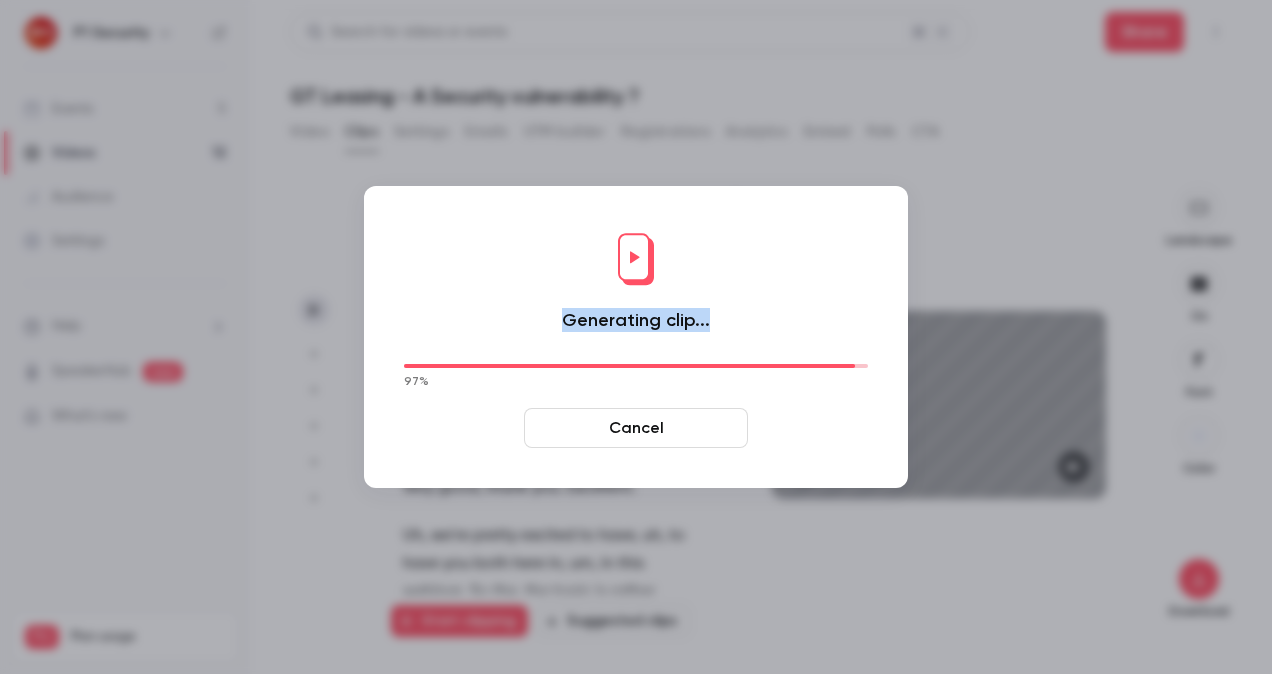 click on "Generating clip... 97 % Cancel" at bounding box center (636, 337) 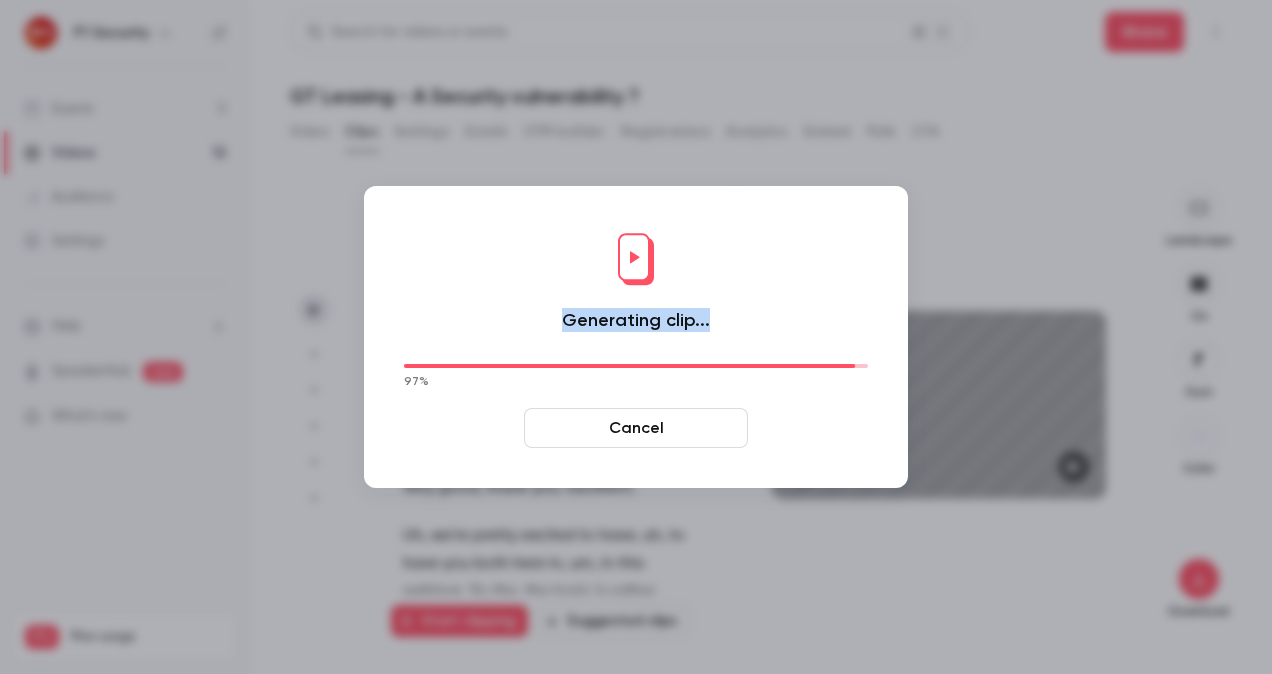 drag, startPoint x: 736, startPoint y: 332, endPoint x: 719, endPoint y: 304, distance: 32.75668 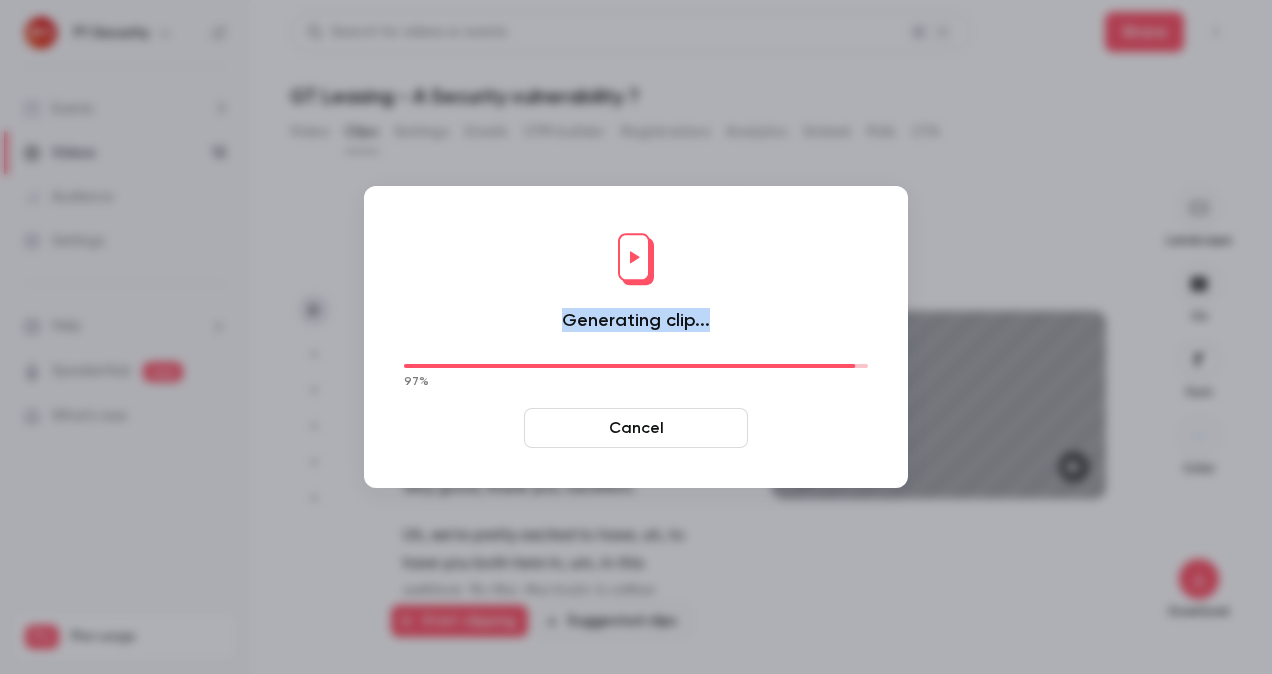 click on "Generating clip... 97 % Cancel" at bounding box center (636, 337) 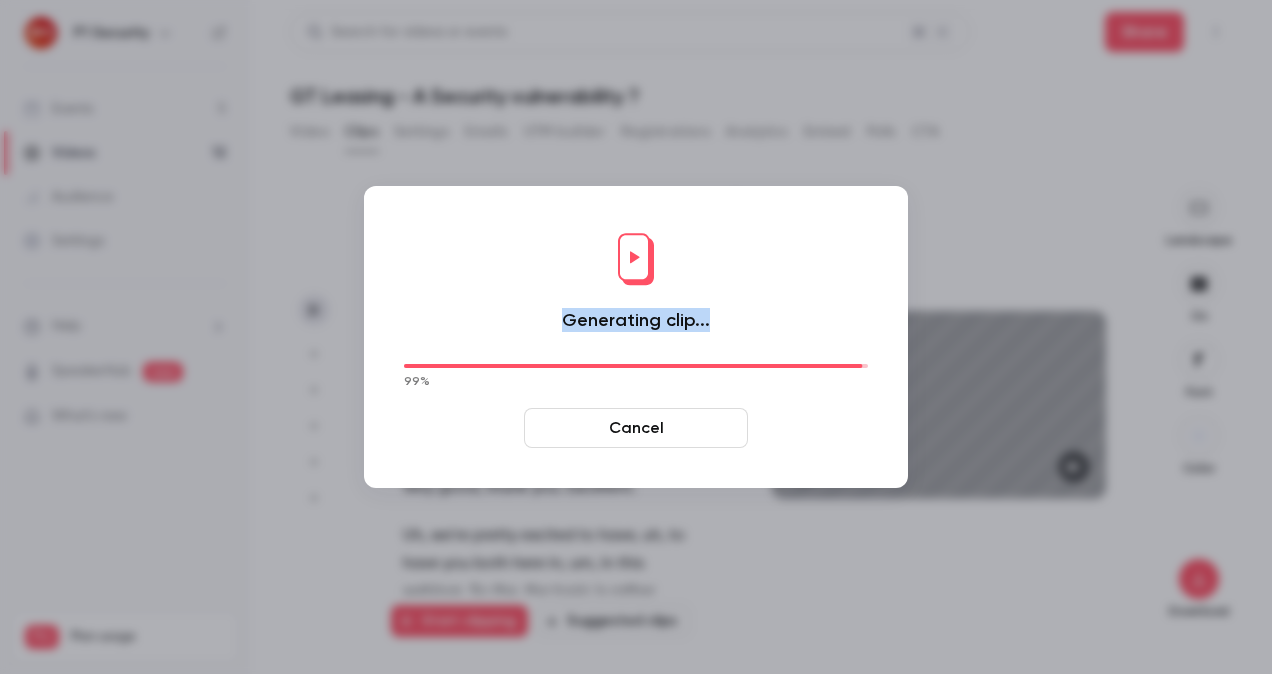 drag, startPoint x: 566, startPoint y: 322, endPoint x: 722, endPoint y: 320, distance: 156.01282 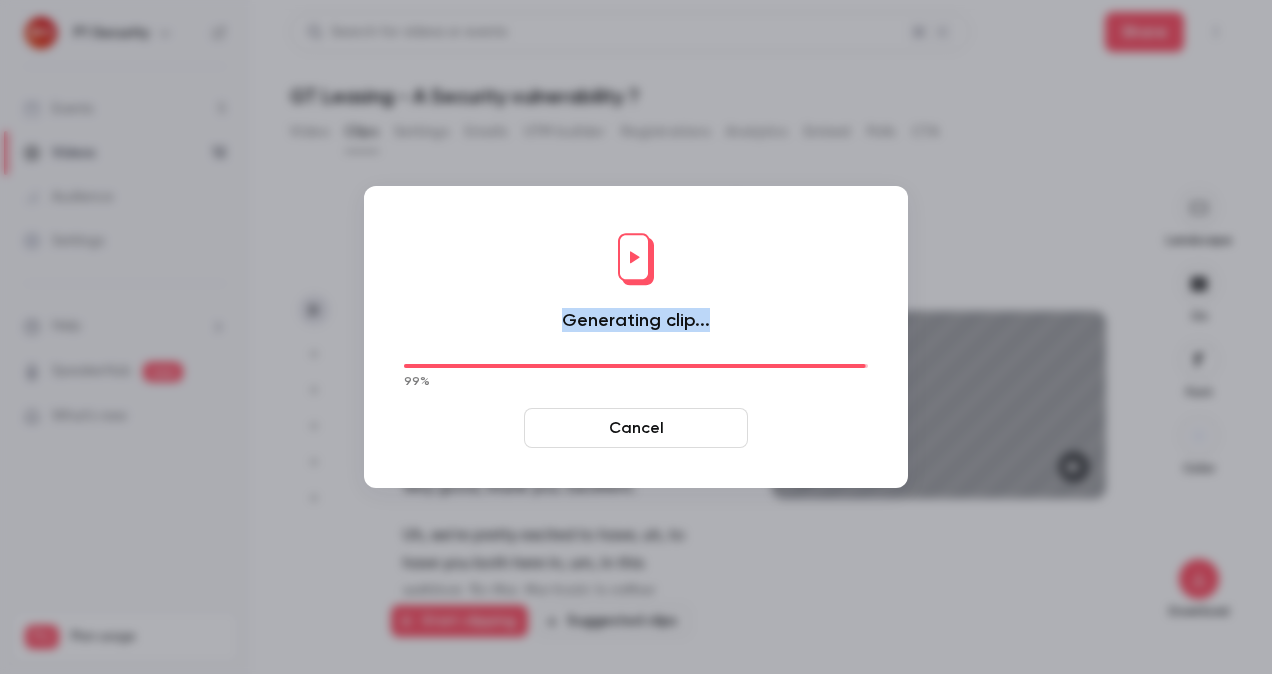drag, startPoint x: 564, startPoint y: 321, endPoint x: 706, endPoint y: 316, distance: 142.088 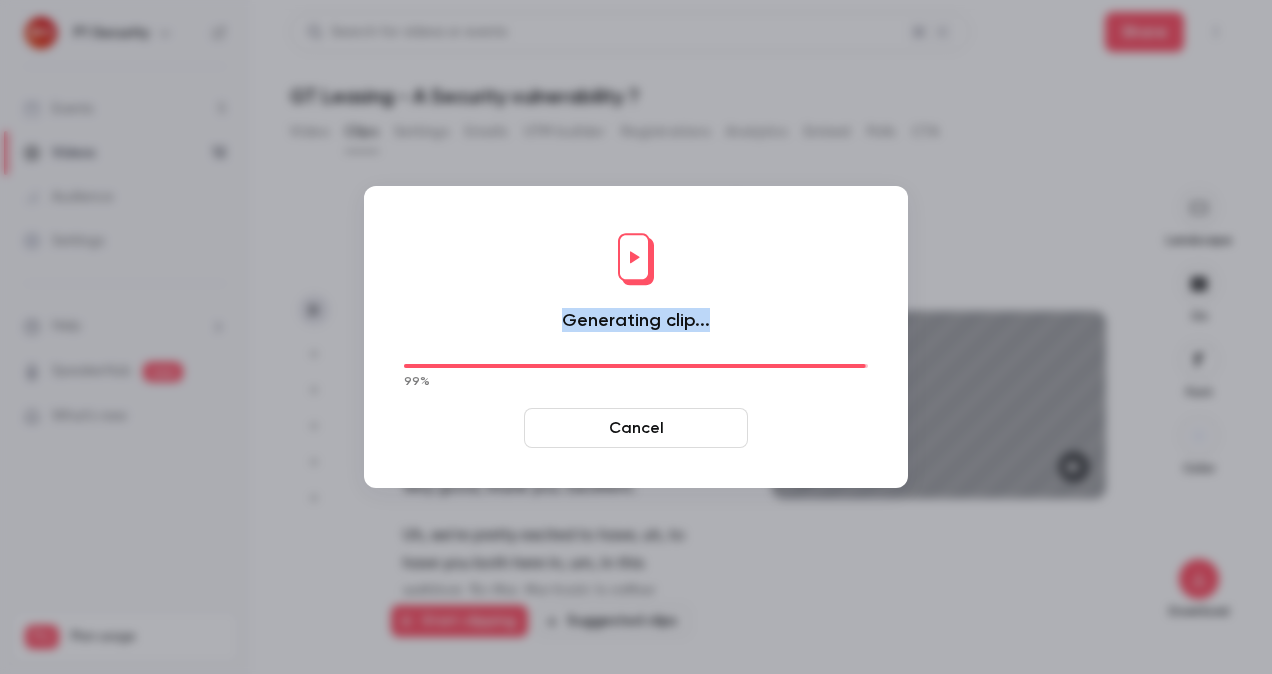 click on "Generating clip..." at bounding box center (636, 320) 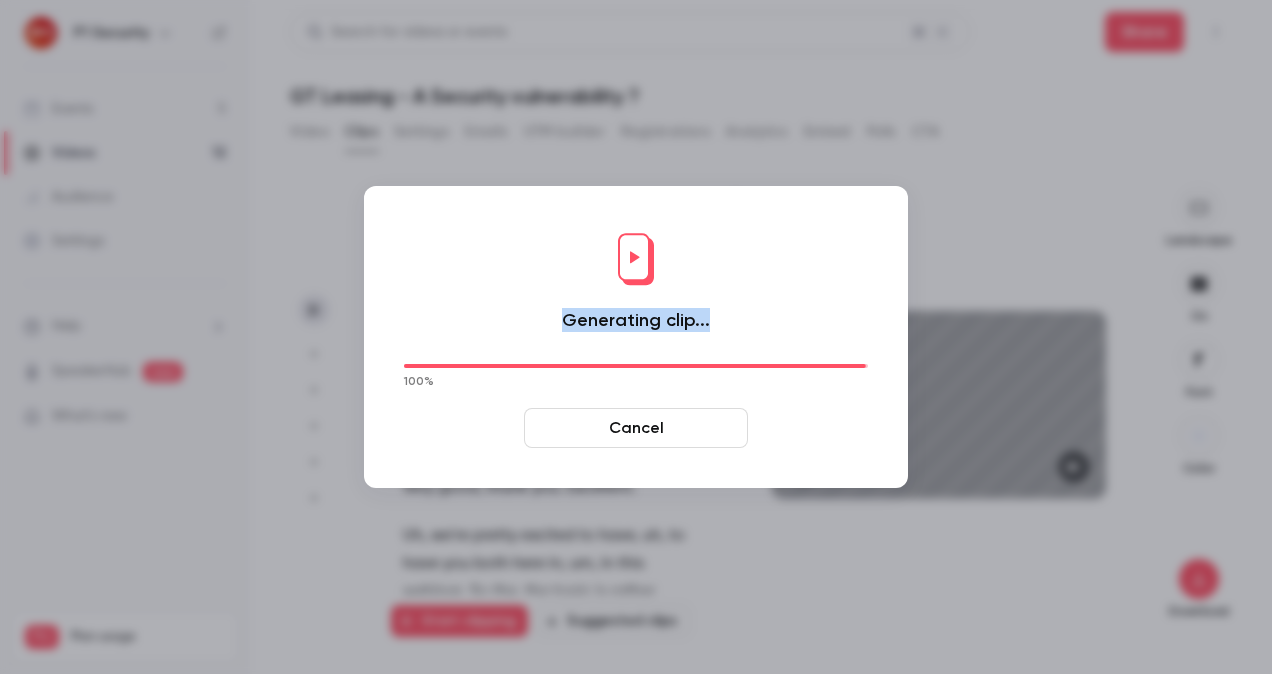 click on "Generating clip..." at bounding box center [636, 320] 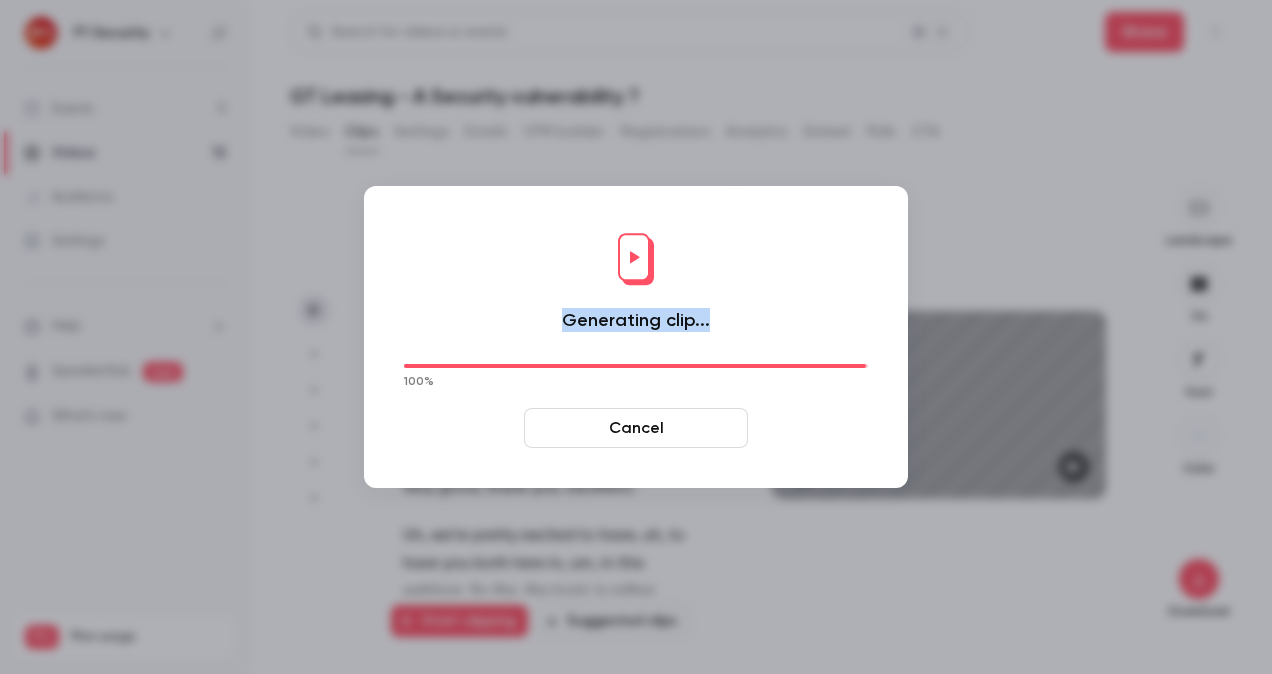 drag, startPoint x: 706, startPoint y: 316, endPoint x: 560, endPoint y: 326, distance: 146.34207 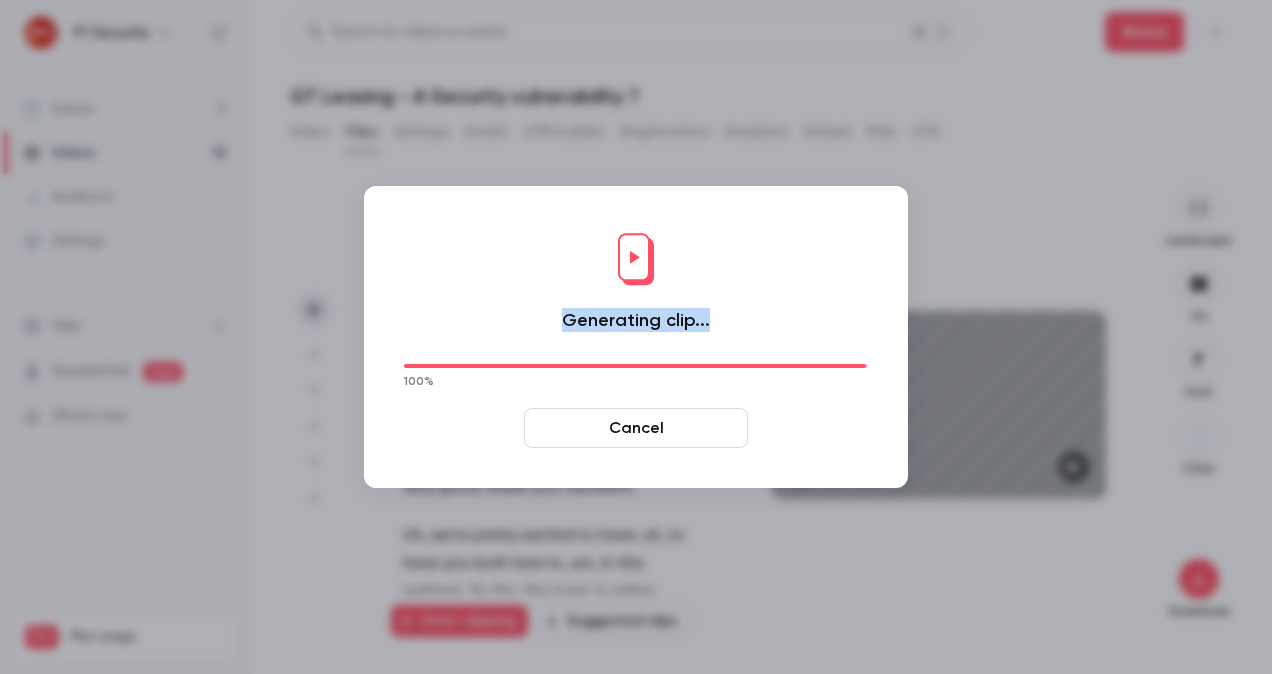 click on "Generating clip... 100 % Cancel" at bounding box center [636, 337] 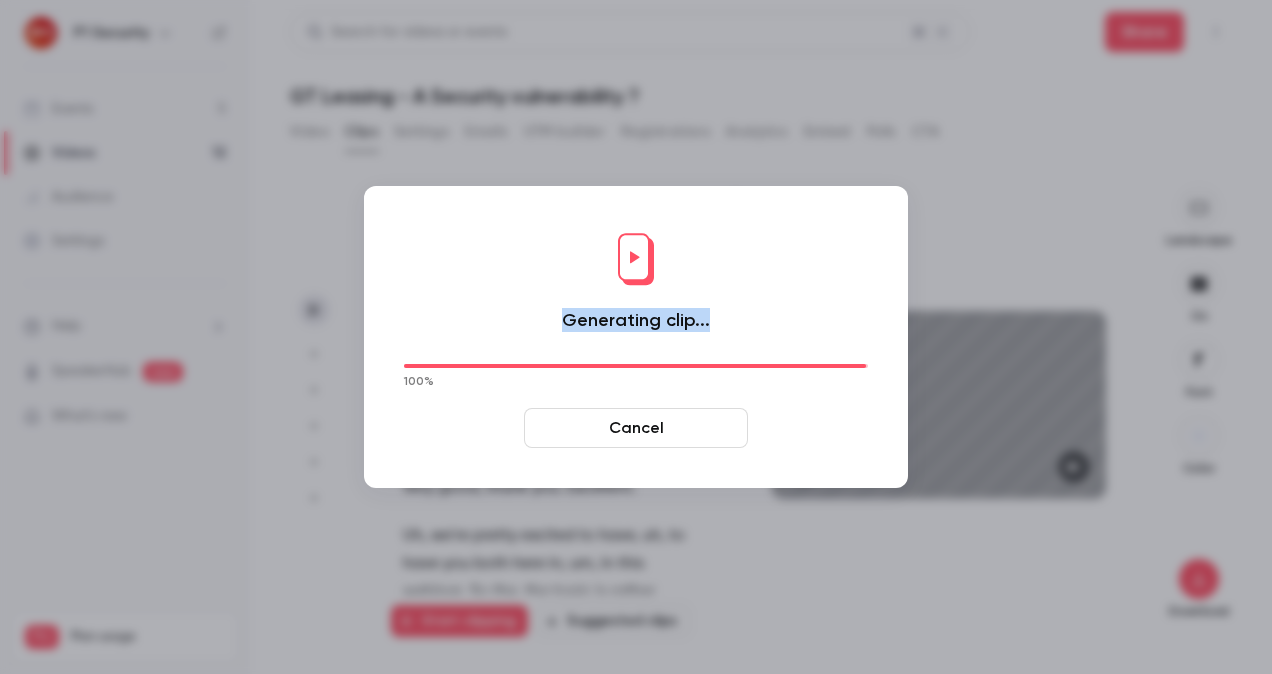 click on "Generating clip... 100 % Cancel" at bounding box center [636, 337] 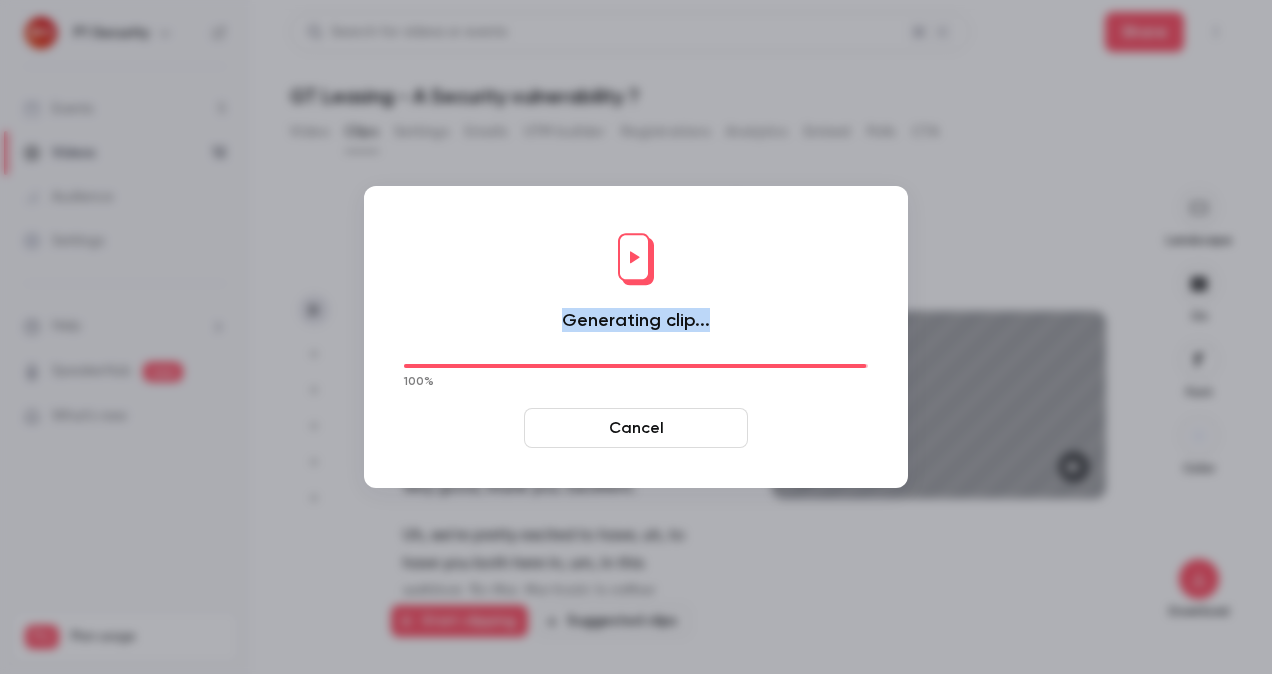 drag, startPoint x: 566, startPoint y: 313, endPoint x: 722, endPoint y: 332, distance: 157.15279 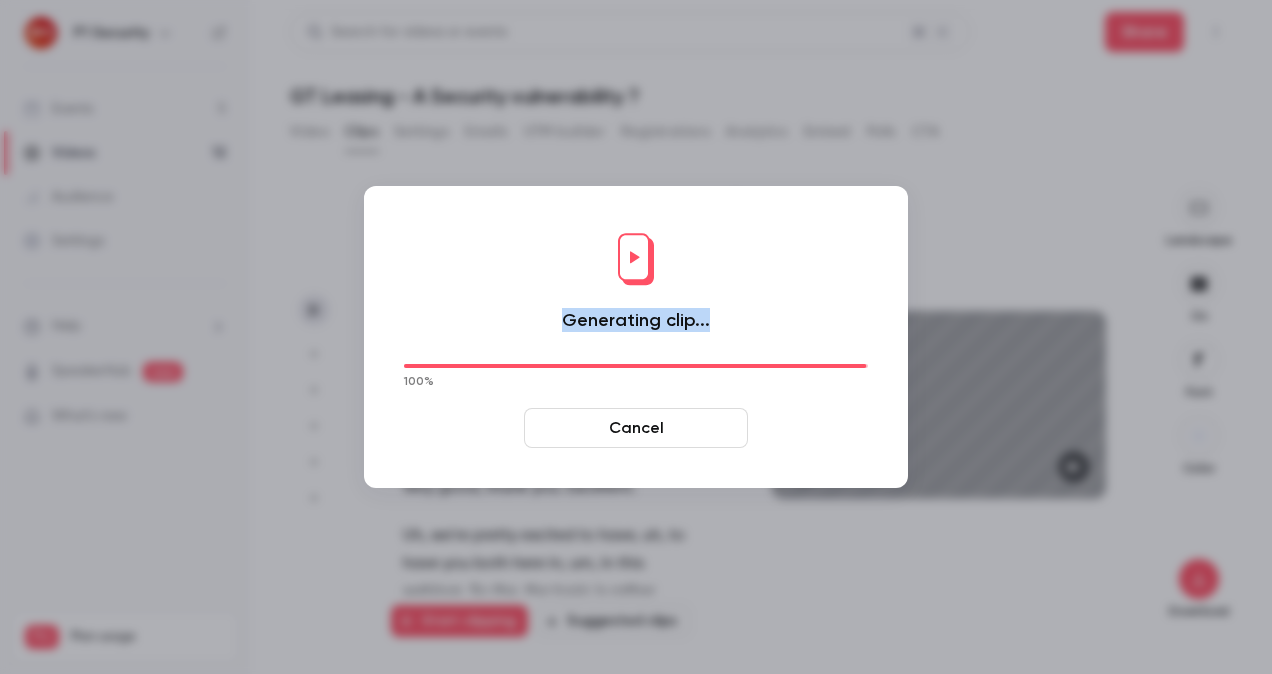 click on "Generating clip... 100 % Cancel" at bounding box center [636, 337] 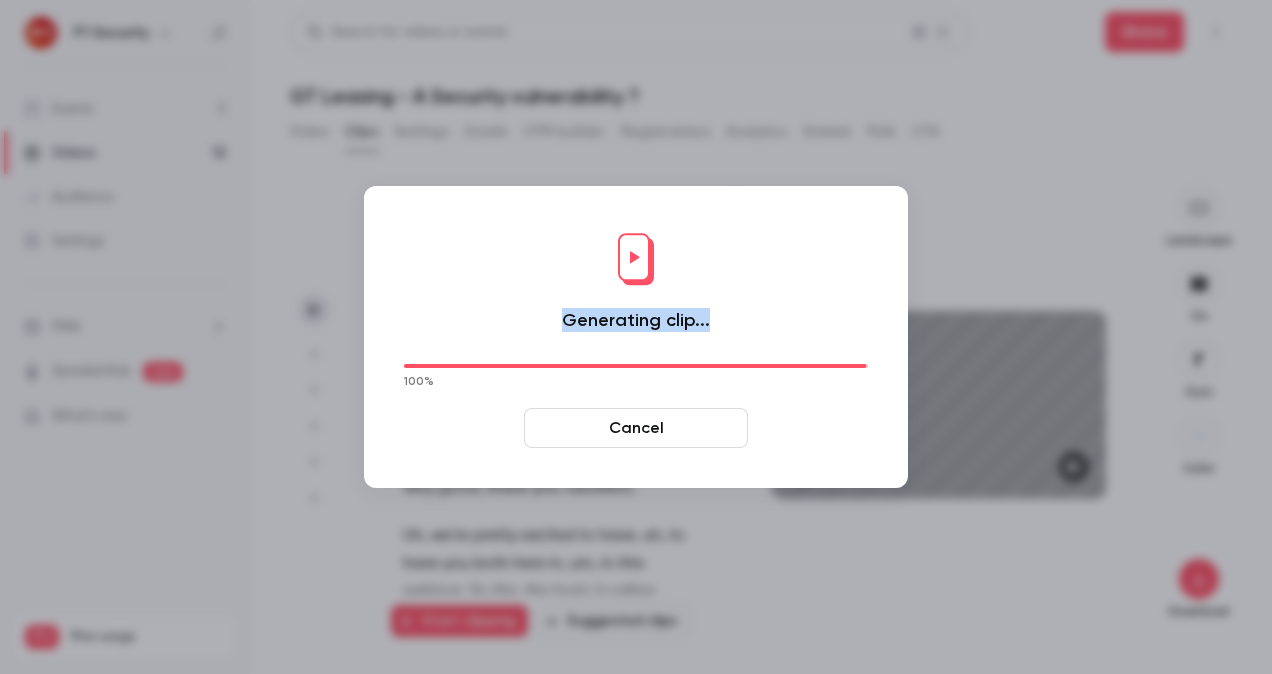 click on "Generating clip... 100 % Cancel" at bounding box center [636, 337] 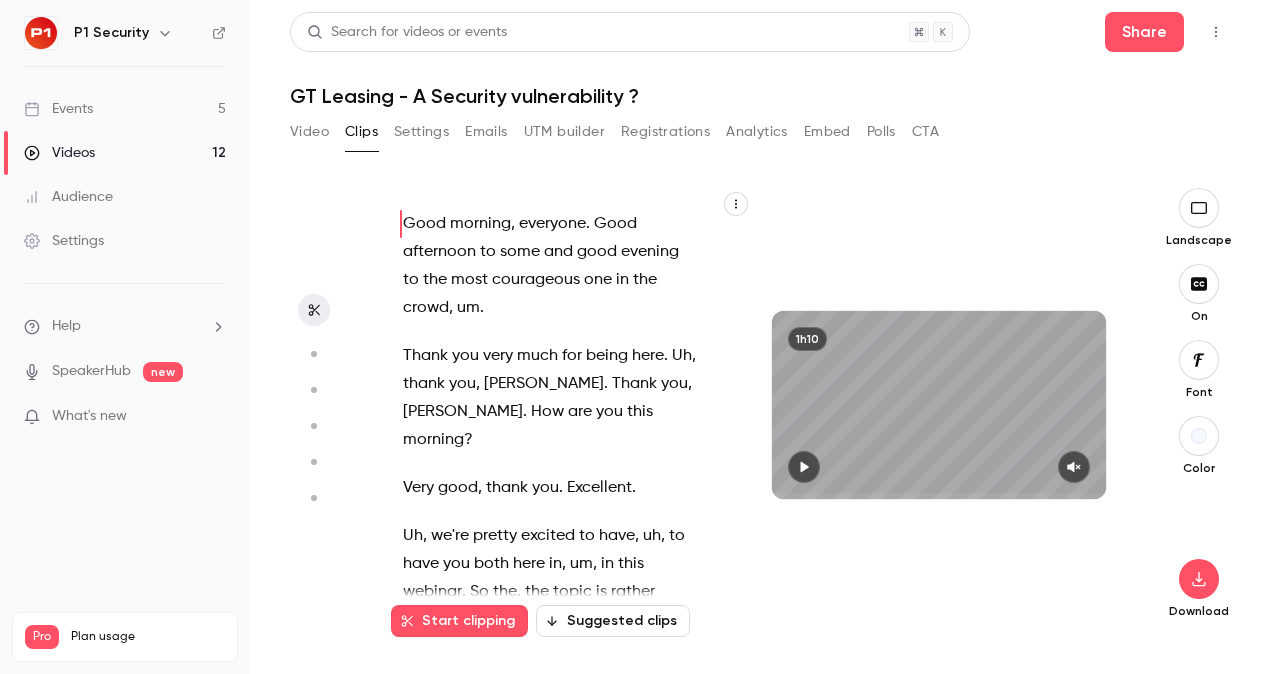 click on "Good   morning ,   everyone .   Good   afternoon   to   some   and   good   evening   to   the   most   courageous   one   in   the   crowd ,   um . Thank   you   very   much   for   being   here .   Uh ,   thank   you ,   [PERSON_NAME] .   Thank   you ,   [PERSON_NAME] .   How   are   you   this   morning ? Very   good ,   thank   you .   Excellent . Uh ,   we're   pretty   excited   to   have ,   uh ,   to   have   you   both   here   in ,   um ,   in   this   webinar .   So   the ,   the   topic   is   rather   interesting   and   this   topic   came   from ,   uh ,   a   meeting   from   both   of   you   at ,   at   the ,   the   fraud   and   Insurance   Security   Group   from   the   GSM   Association   that   happened   in ,   uh ,   in   [GEOGRAPHIC_DATA]   a   few   weeks   back .   Um ,   so   I ,   I   think   it's   great   that   from ,   you   know ,   from ,   from   this   uh   great .   Interactions   with   the ,   with   the   community ,   we   get   to   to   a   point   where   we   communicate   about   very" at bounding box center [761, 415] 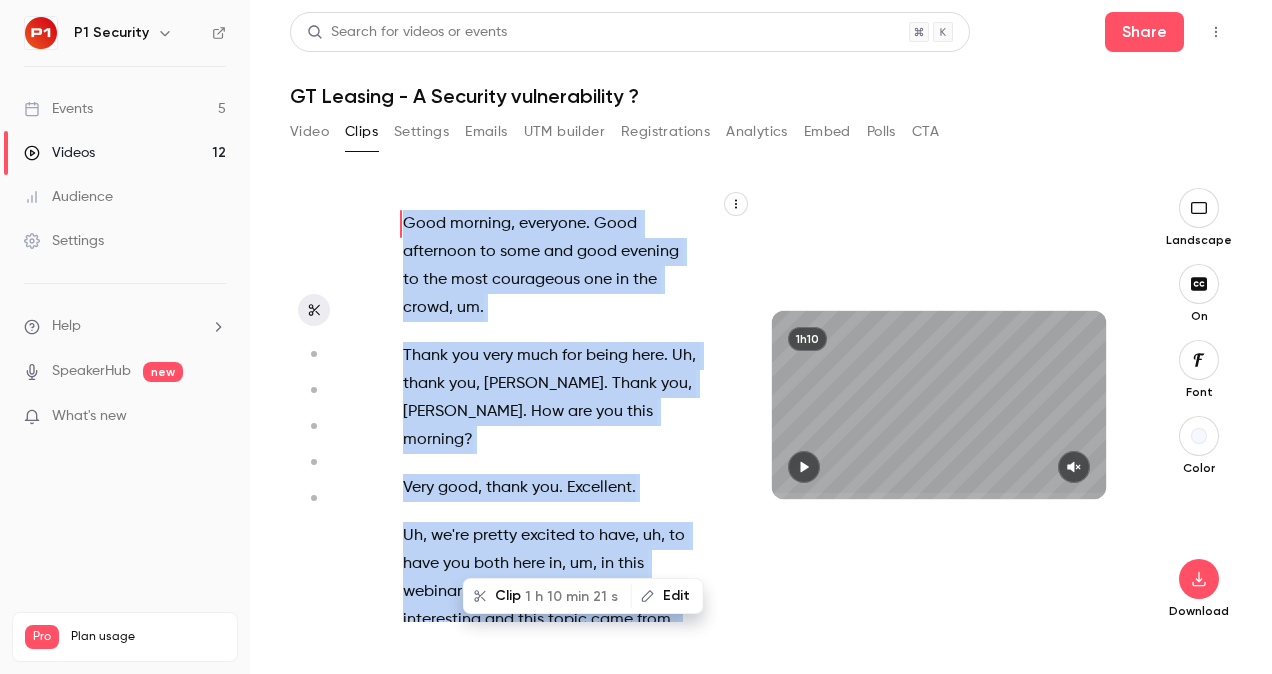type on "*" 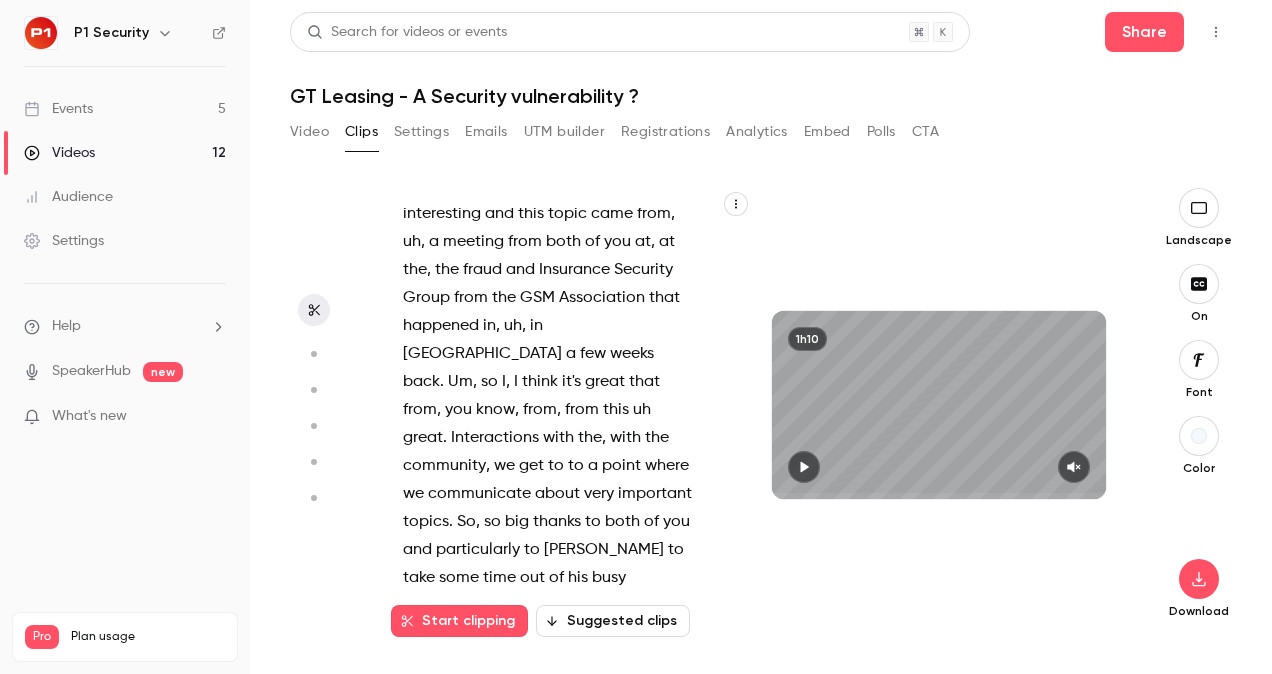 scroll, scrollTop: 0, scrollLeft: 0, axis: both 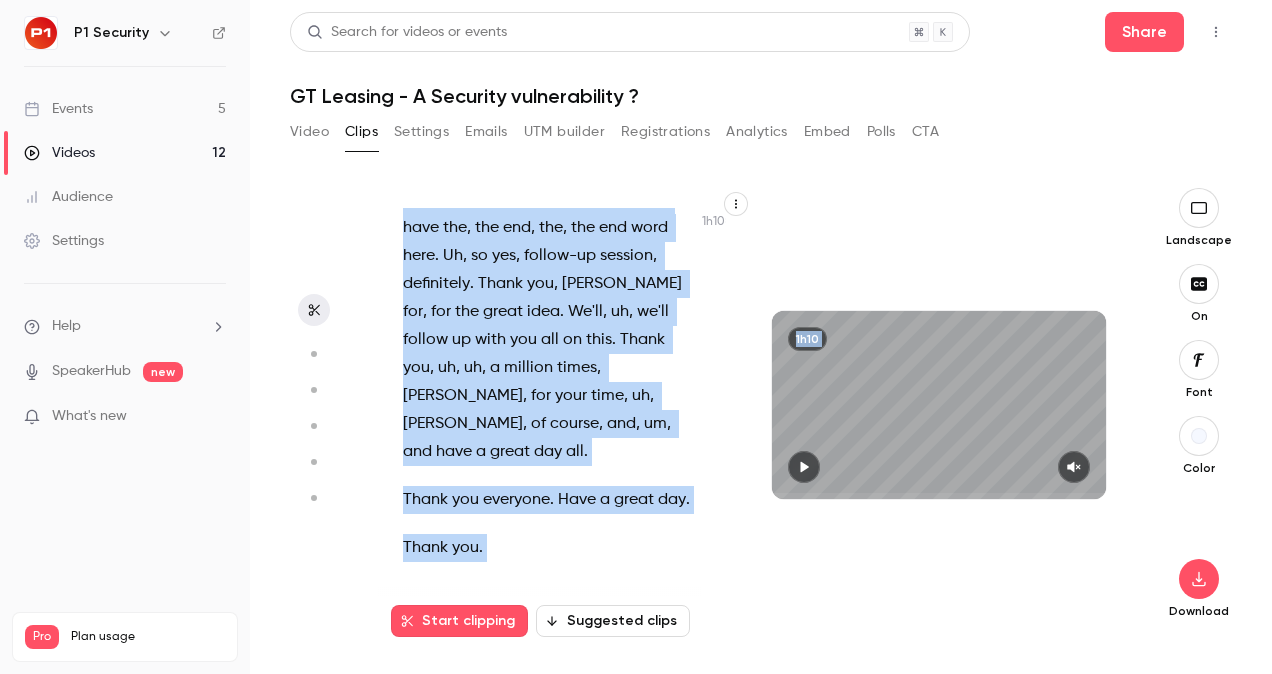 drag, startPoint x: 404, startPoint y: 225, endPoint x: 804, endPoint y: 725, distance: 640.31244 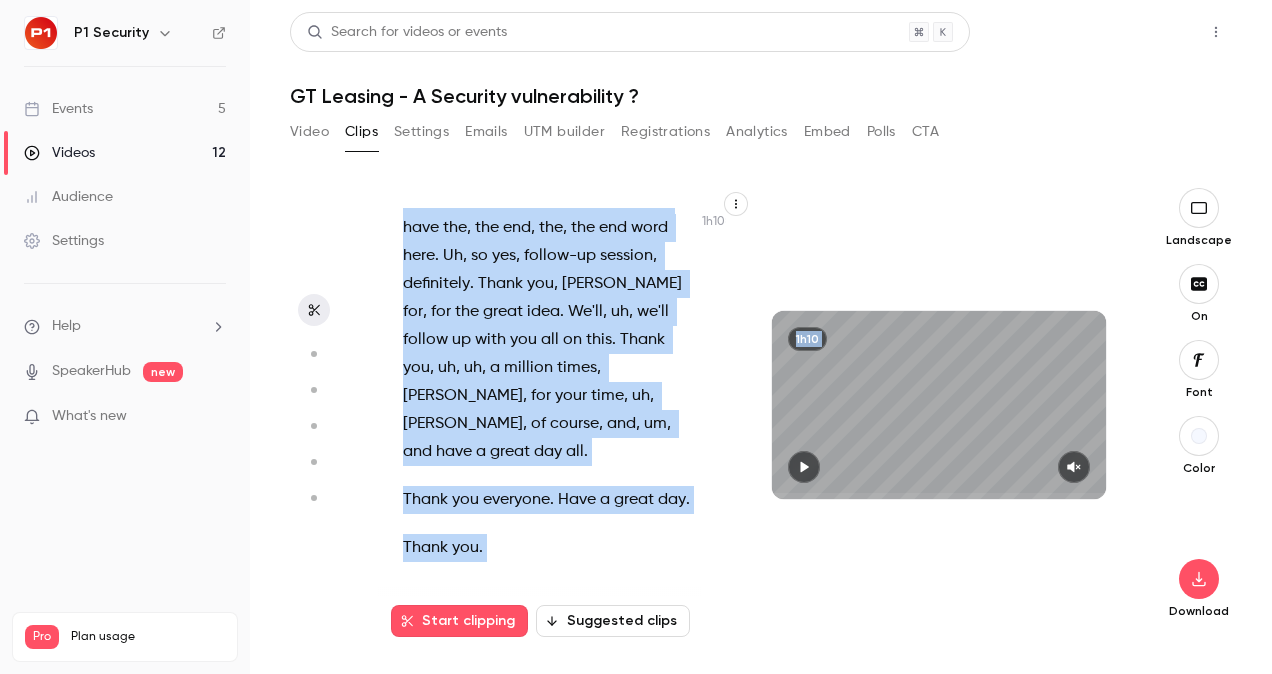 copy on "Good   morning ,   everyone .   Good   afternoon   to   some   and   good   evening   to   the   most   courageous   one   in   the   crowd ,   um . Thank   you   very   much   for   being   here .   Uh ,   thank   you ,   [PERSON_NAME] .   Thank   you ,   [PERSON_NAME] .   How   are   you   this   morning ? Very   good ,   thank   you .   Excellent . Uh ,   we're   pretty   excited   to   have ,   uh ,   to   have   you   both   here   in ,   um ,   in   this   webinar .   So   the ,   the   topic   is   rather   interesting   and   this   topic   came   from ,   uh ,   a   meeting   from   both   of   you   at ,   at   the ,   the   fraud   and   Insurance   Security   Group   from   the   GSM   Association   that   happened   in ,   uh ,   in   [GEOGRAPHIC_DATA]   a   few   weeks   back .   Um ,   so   I ,   I   think   it's   great   that   from ,   you   know ,   from ,   from   this   uh   great .   Interactions   with   the ,   with   the   community ,   we   get   to   to   a   point   where   we   communicate   about   v..." 